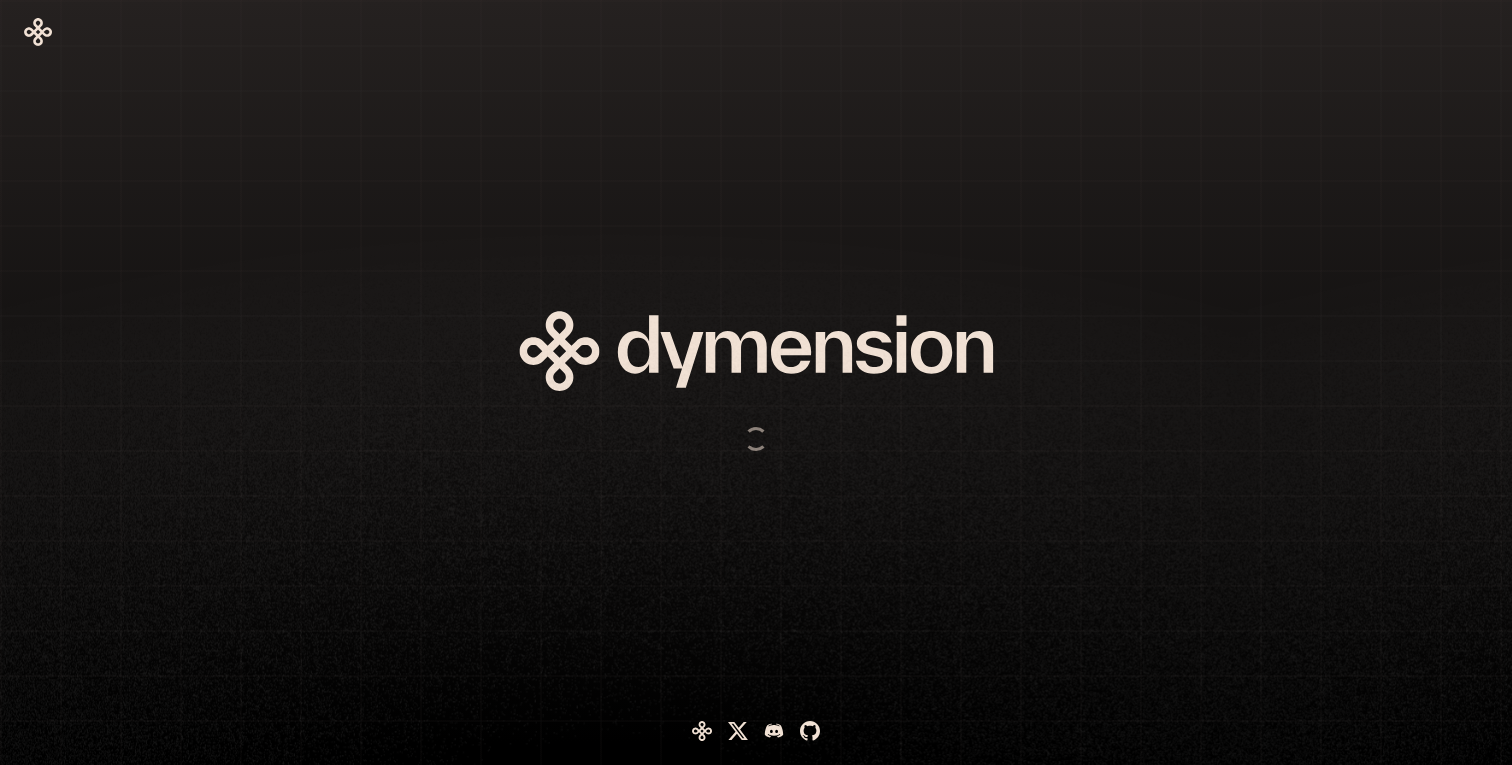 scroll, scrollTop: 0, scrollLeft: 0, axis: both 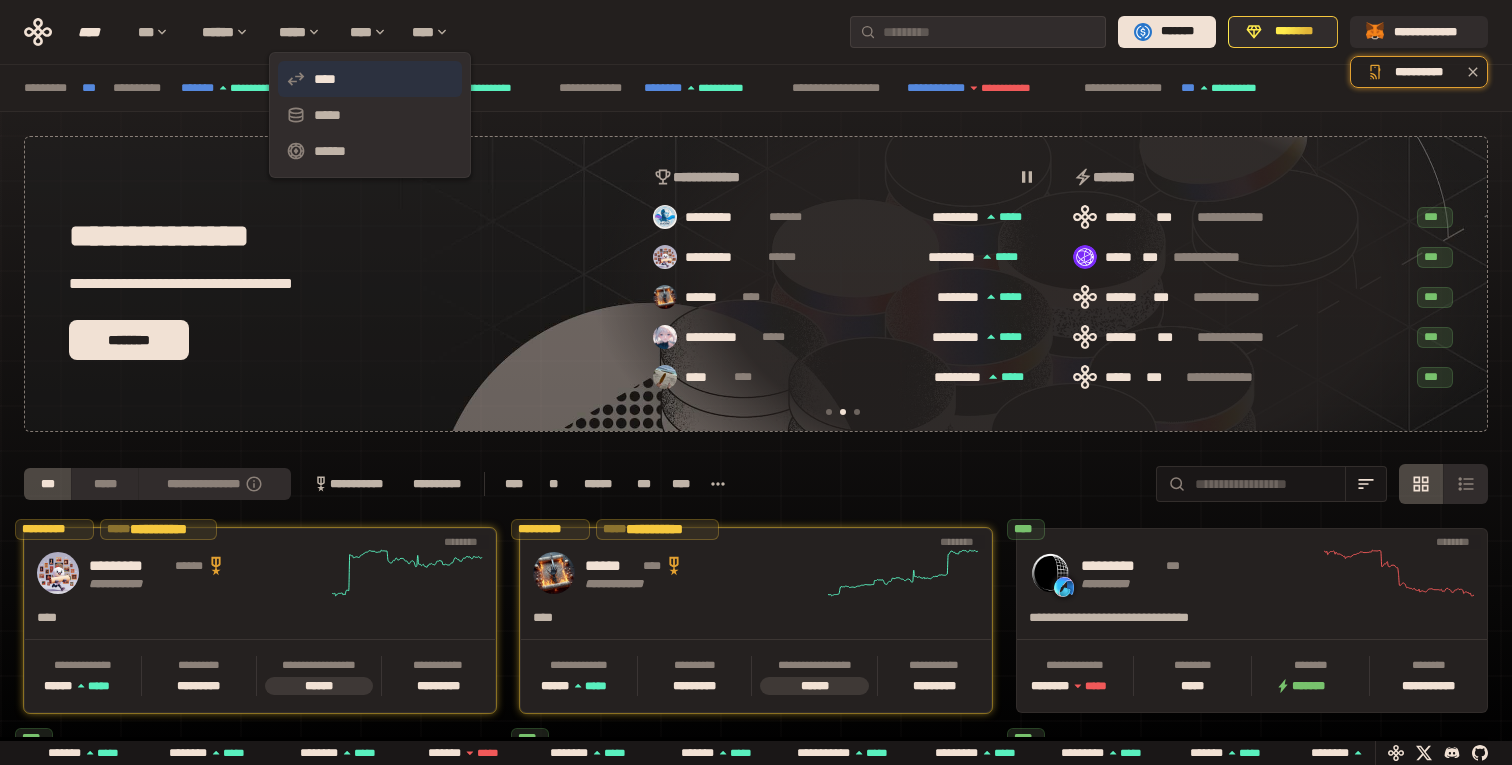 click on "****" at bounding box center (370, 79) 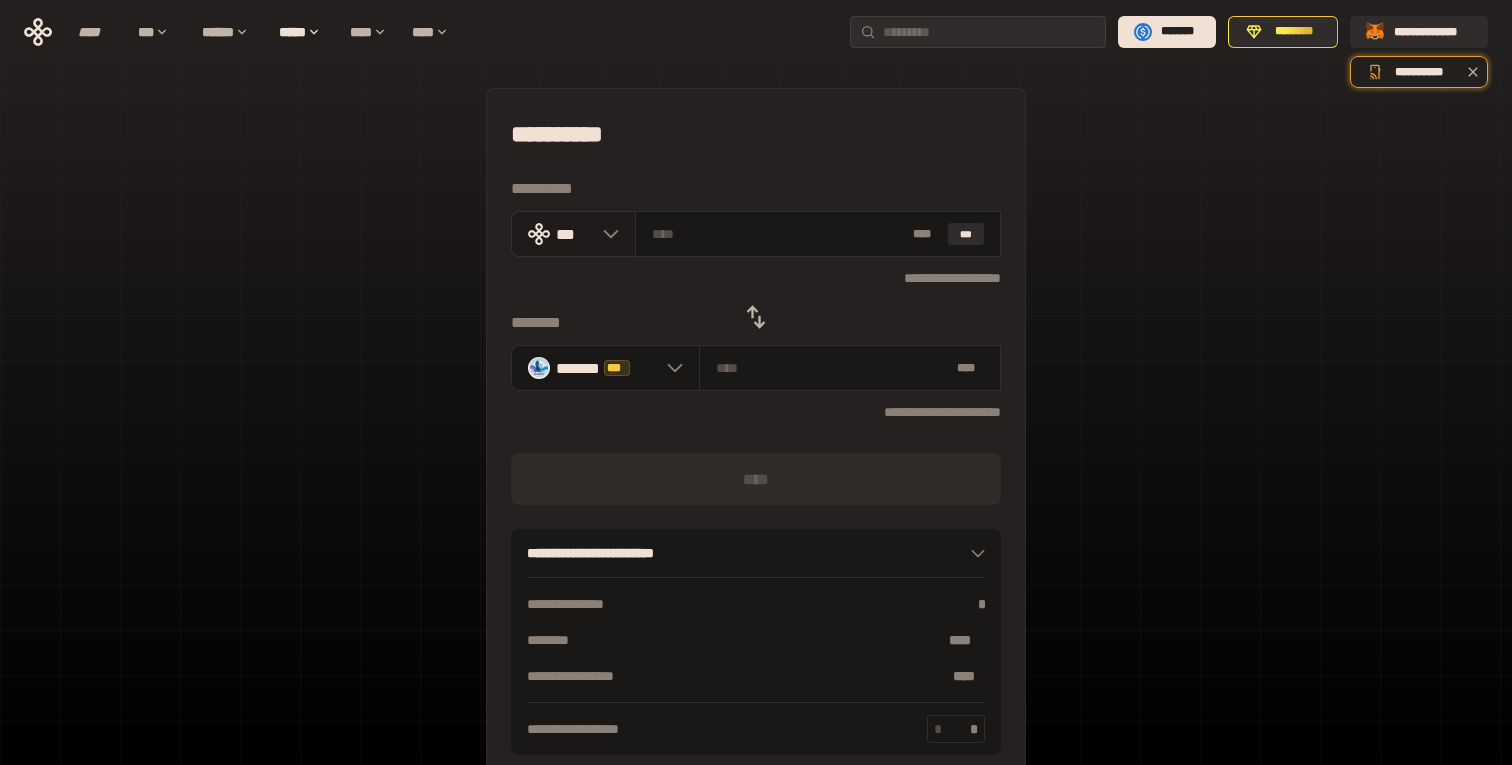 click on "***" at bounding box center [574, 234] 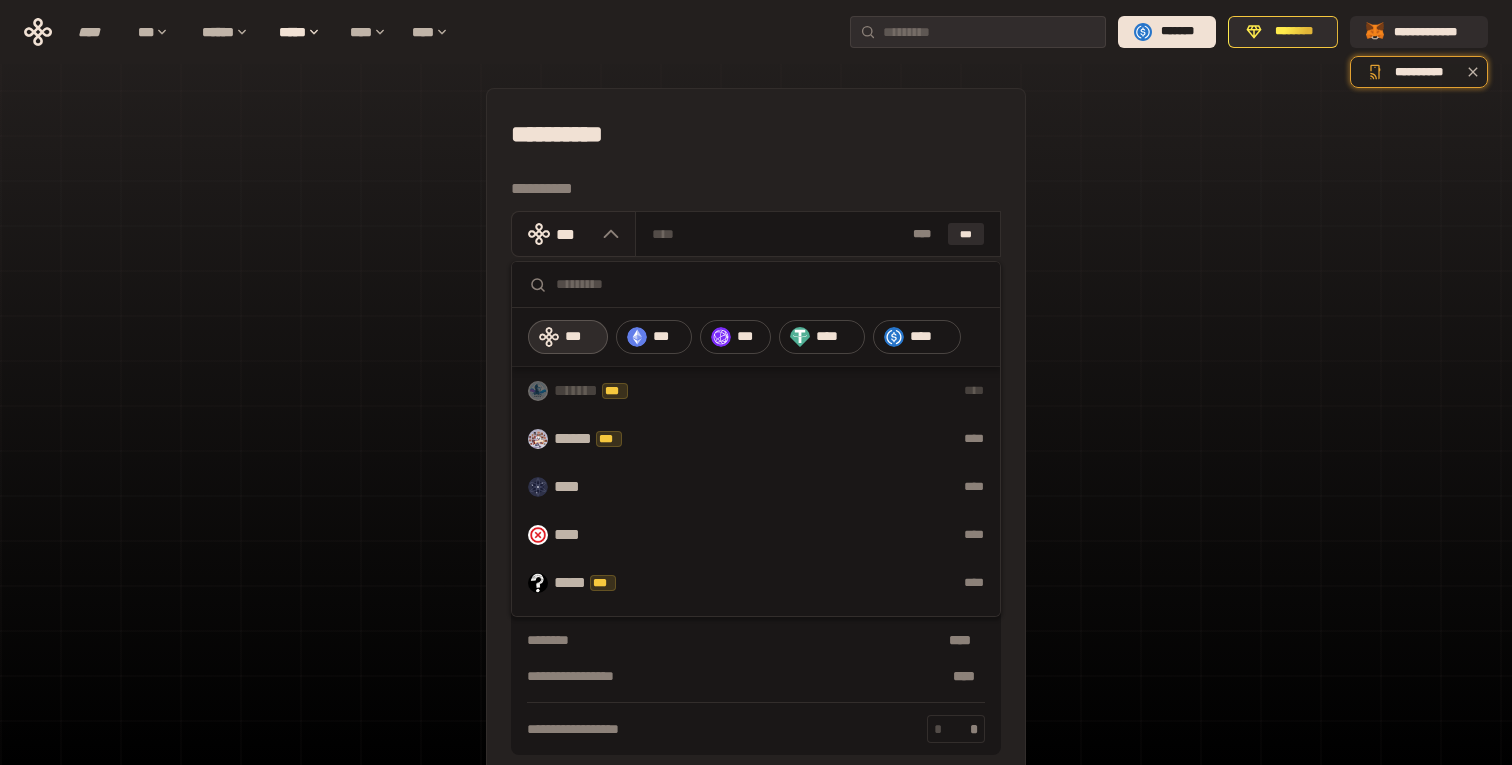 click on "***" at bounding box center (574, 234) 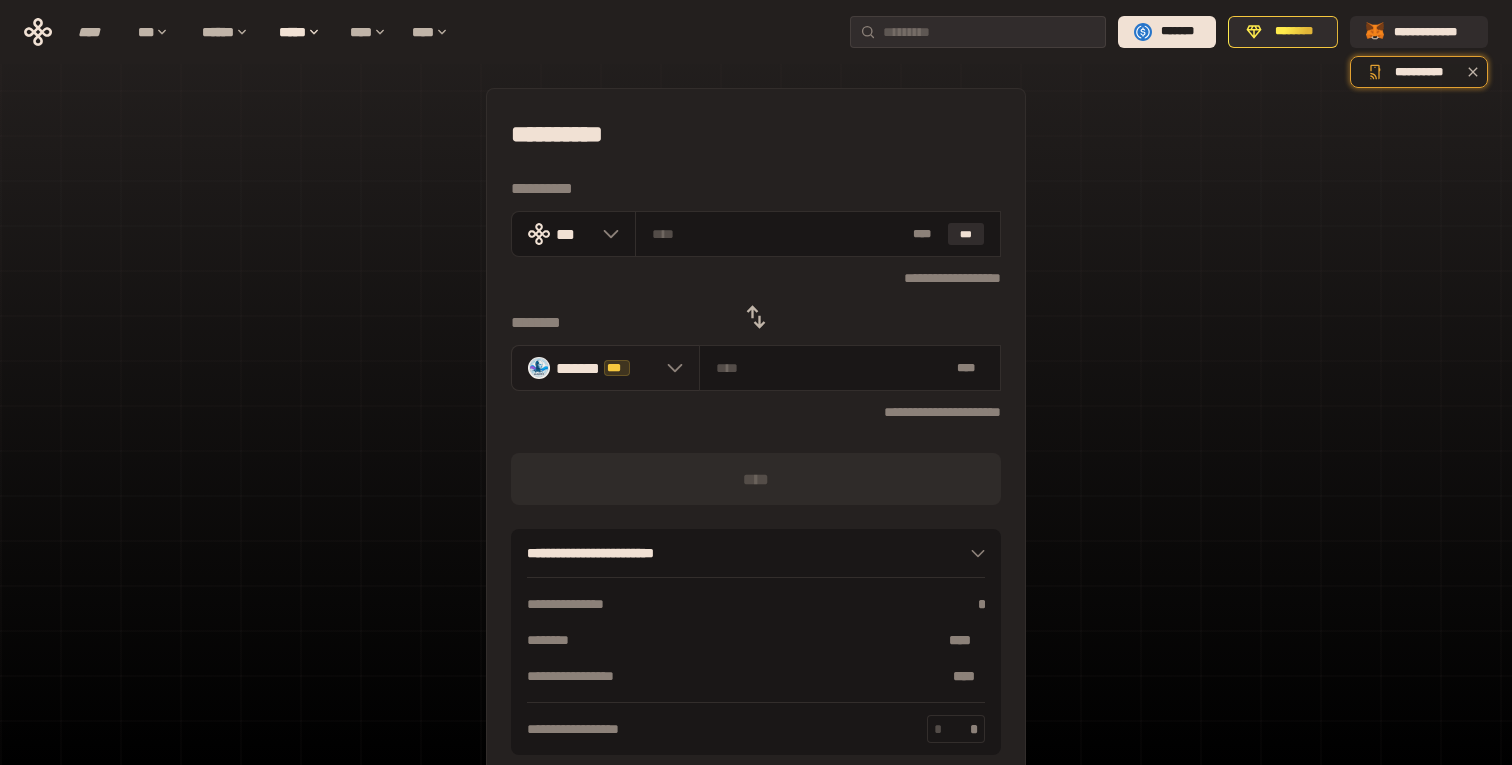 click on "*******   ***" at bounding box center [606, 368] 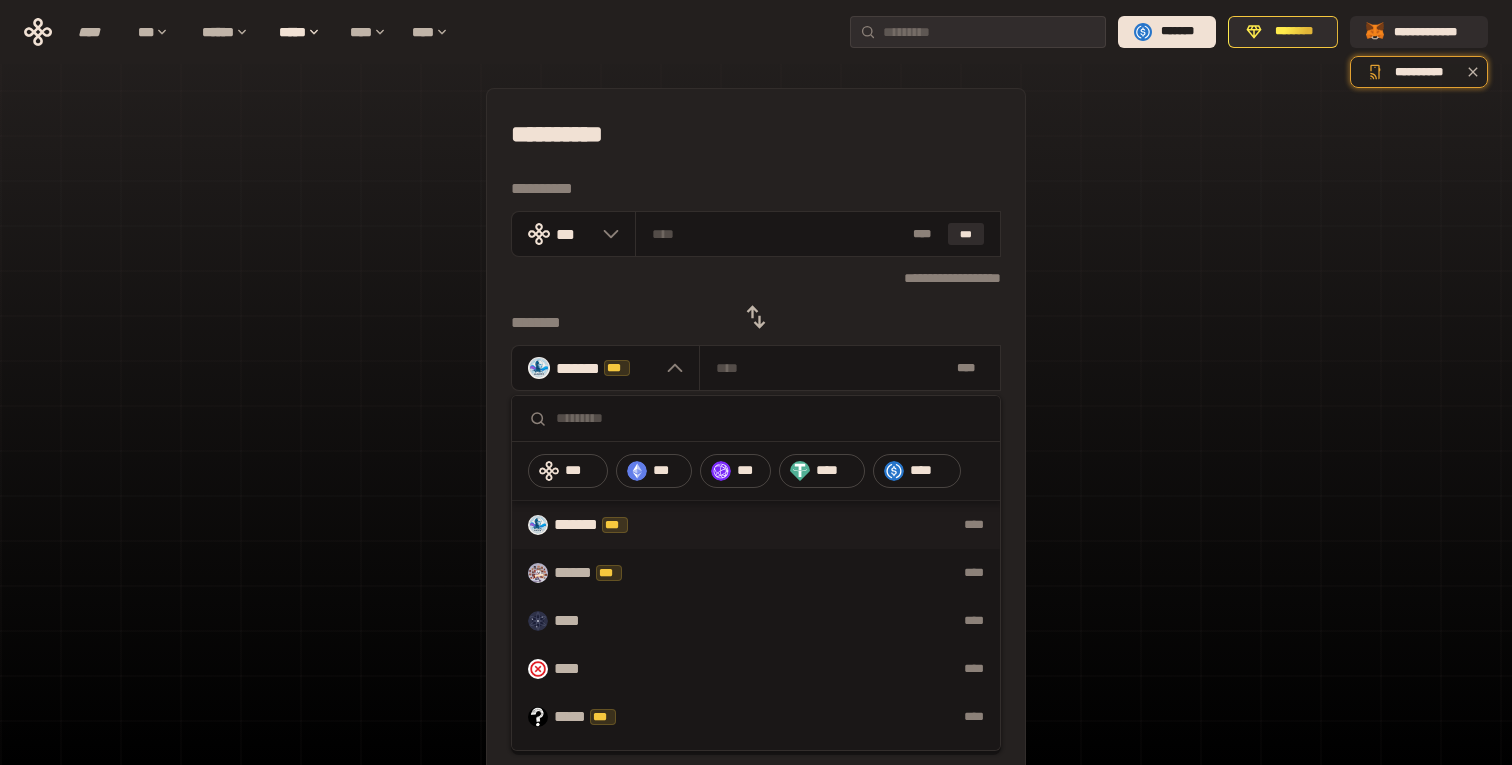click at bounding box center [770, 418] 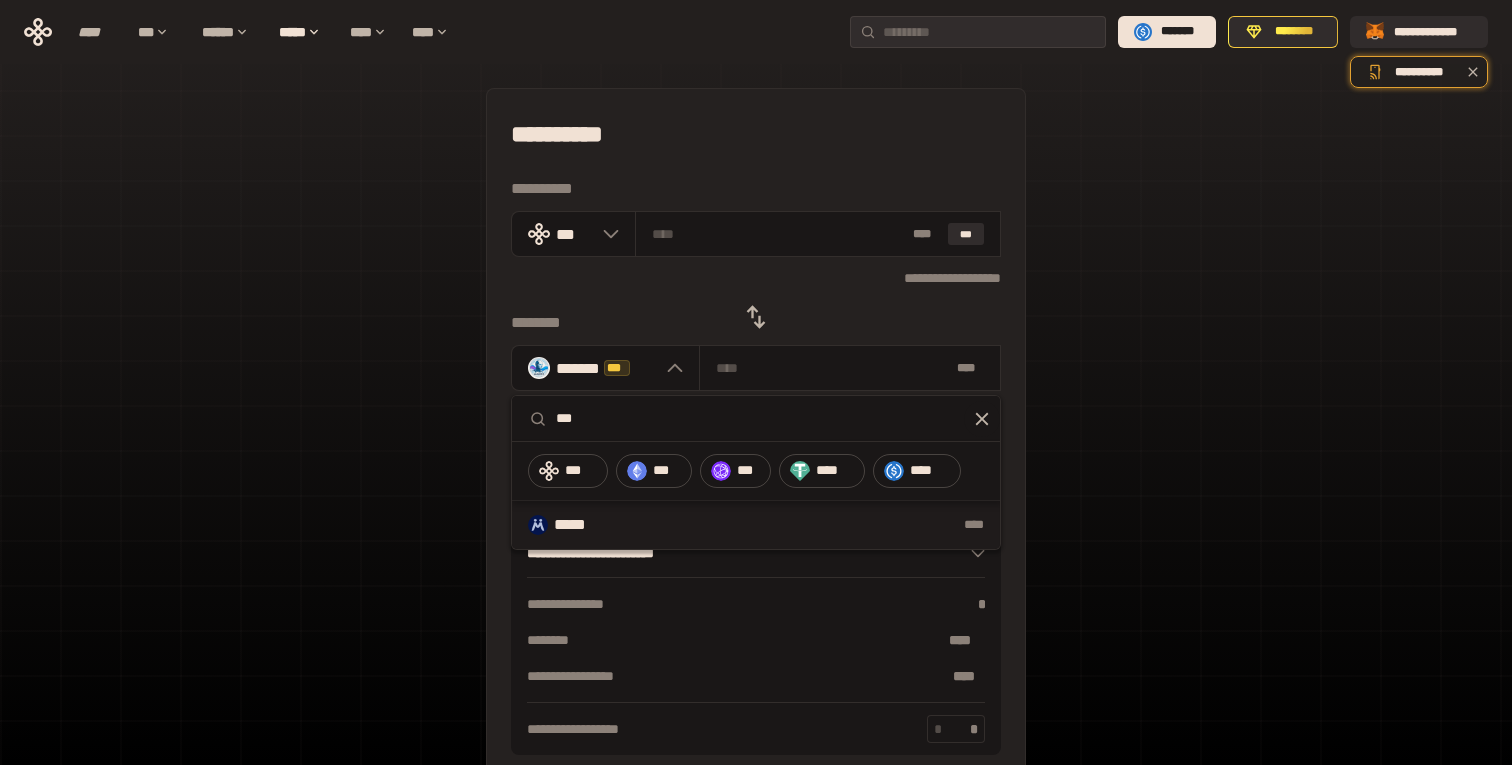 type on "***" 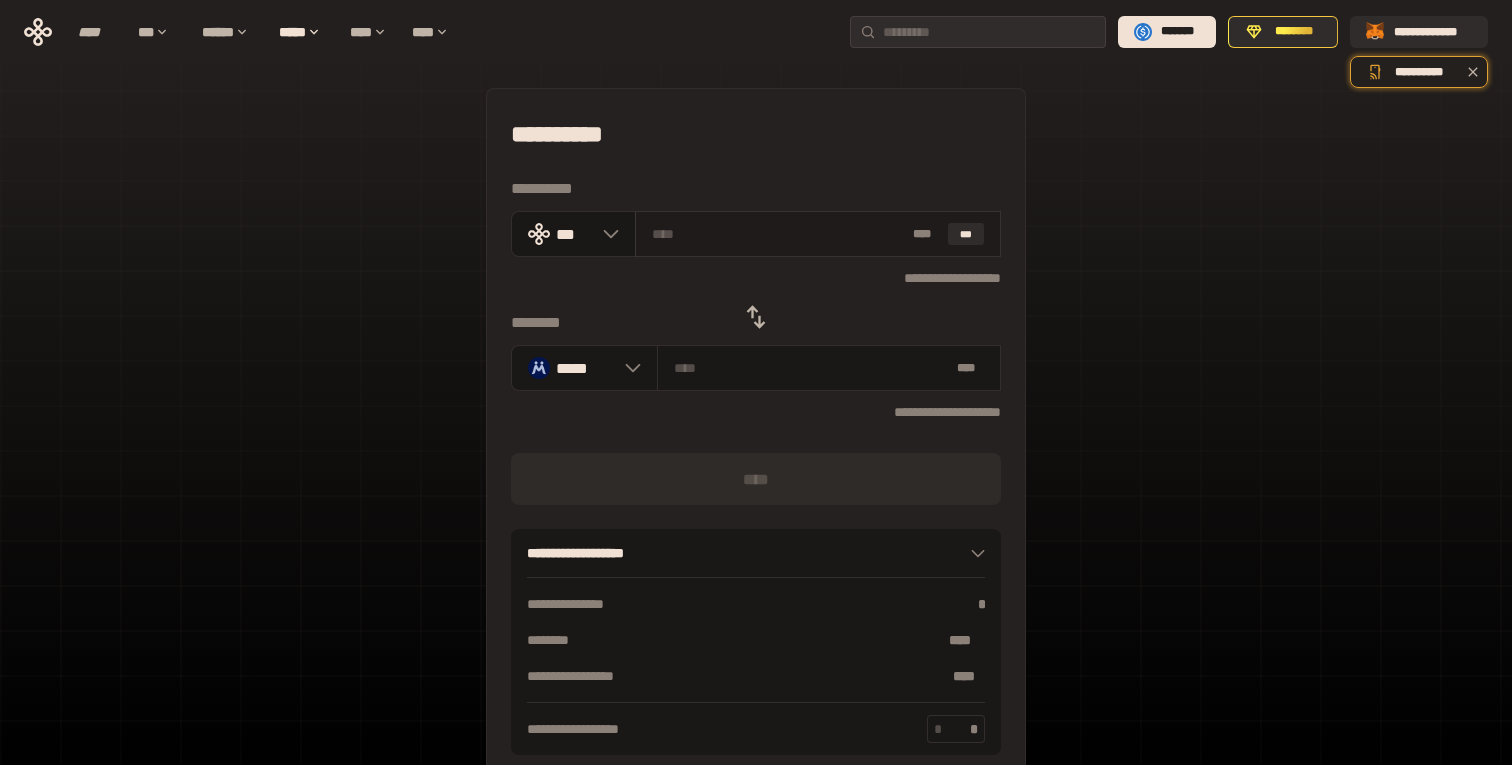 click at bounding box center [779, 234] 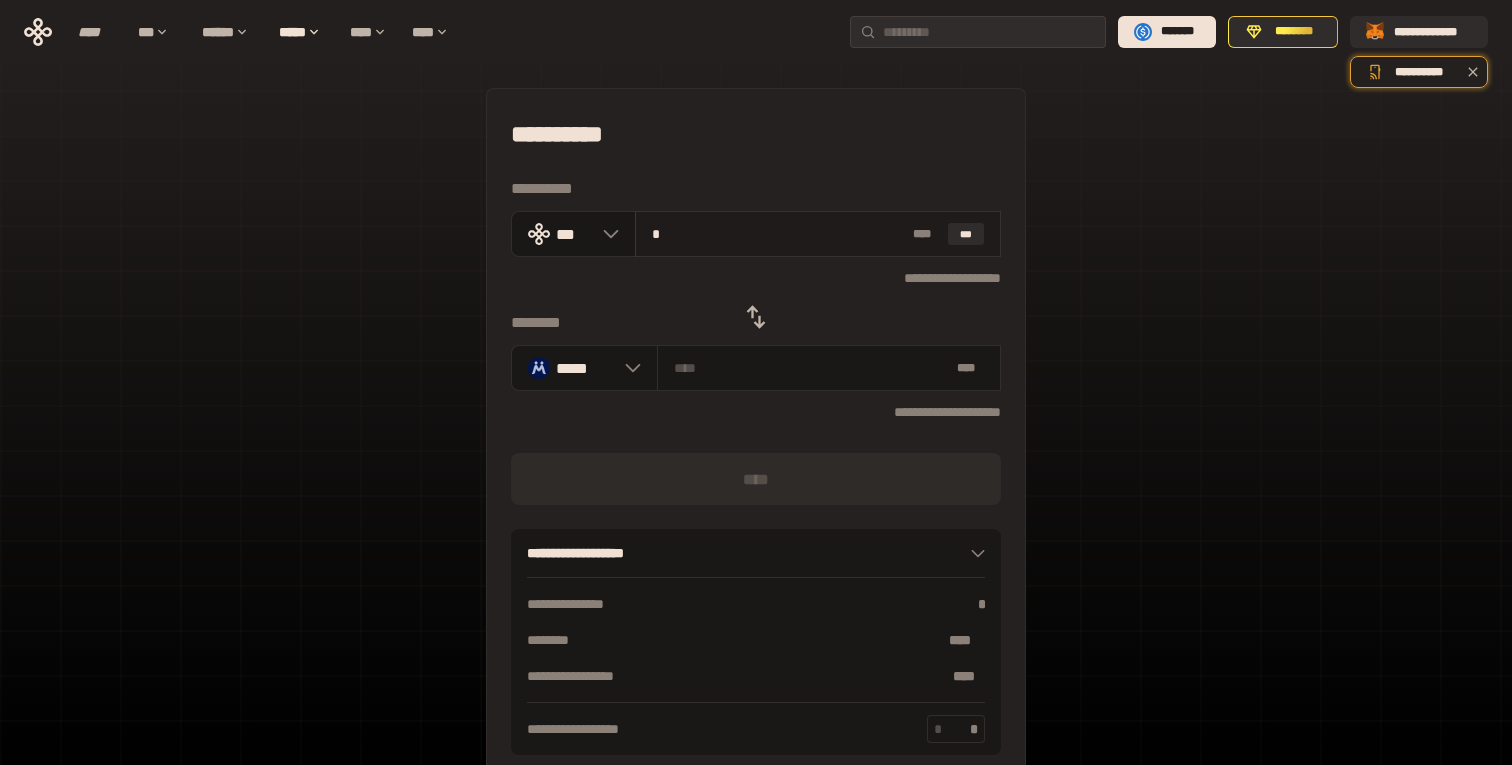 type on "**********" 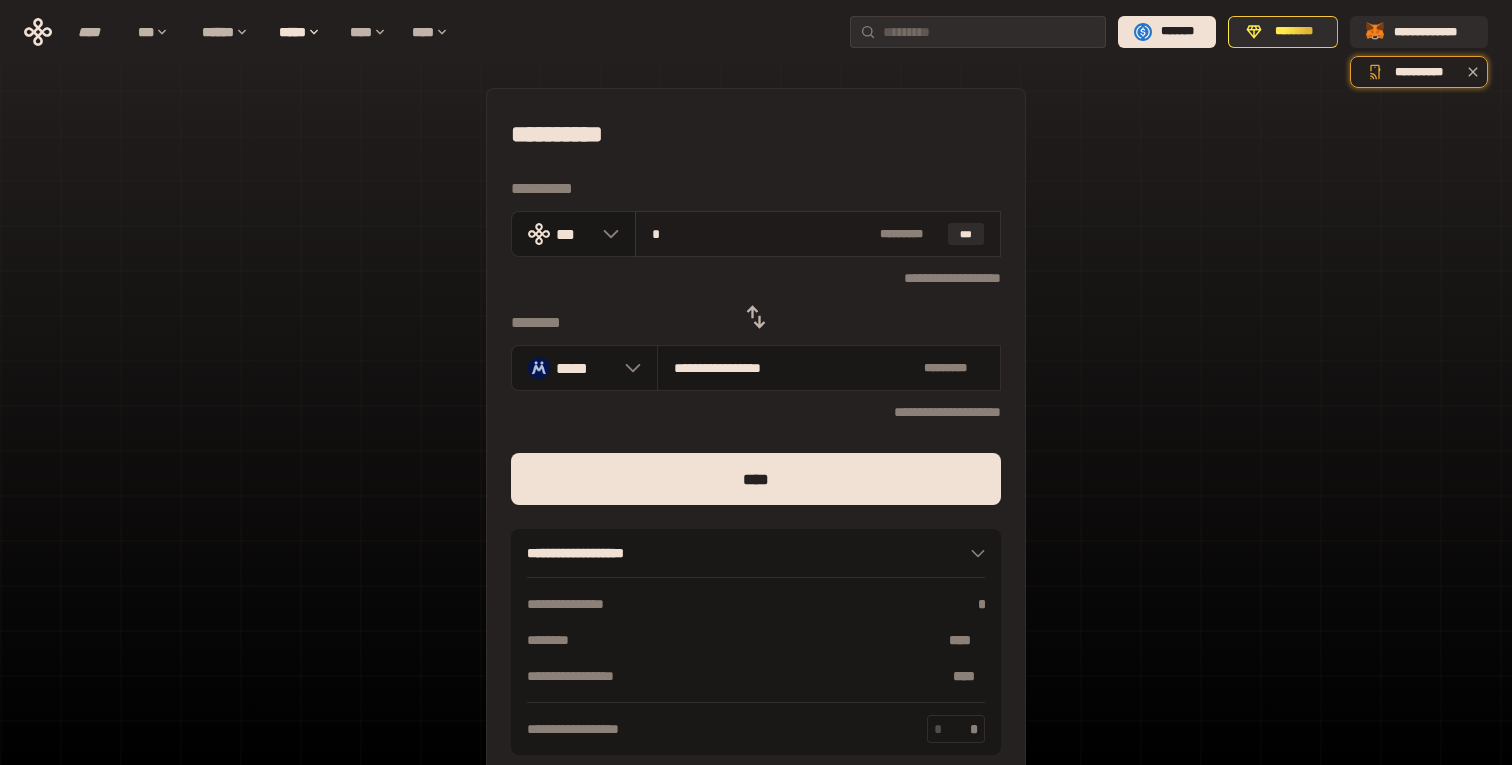 type 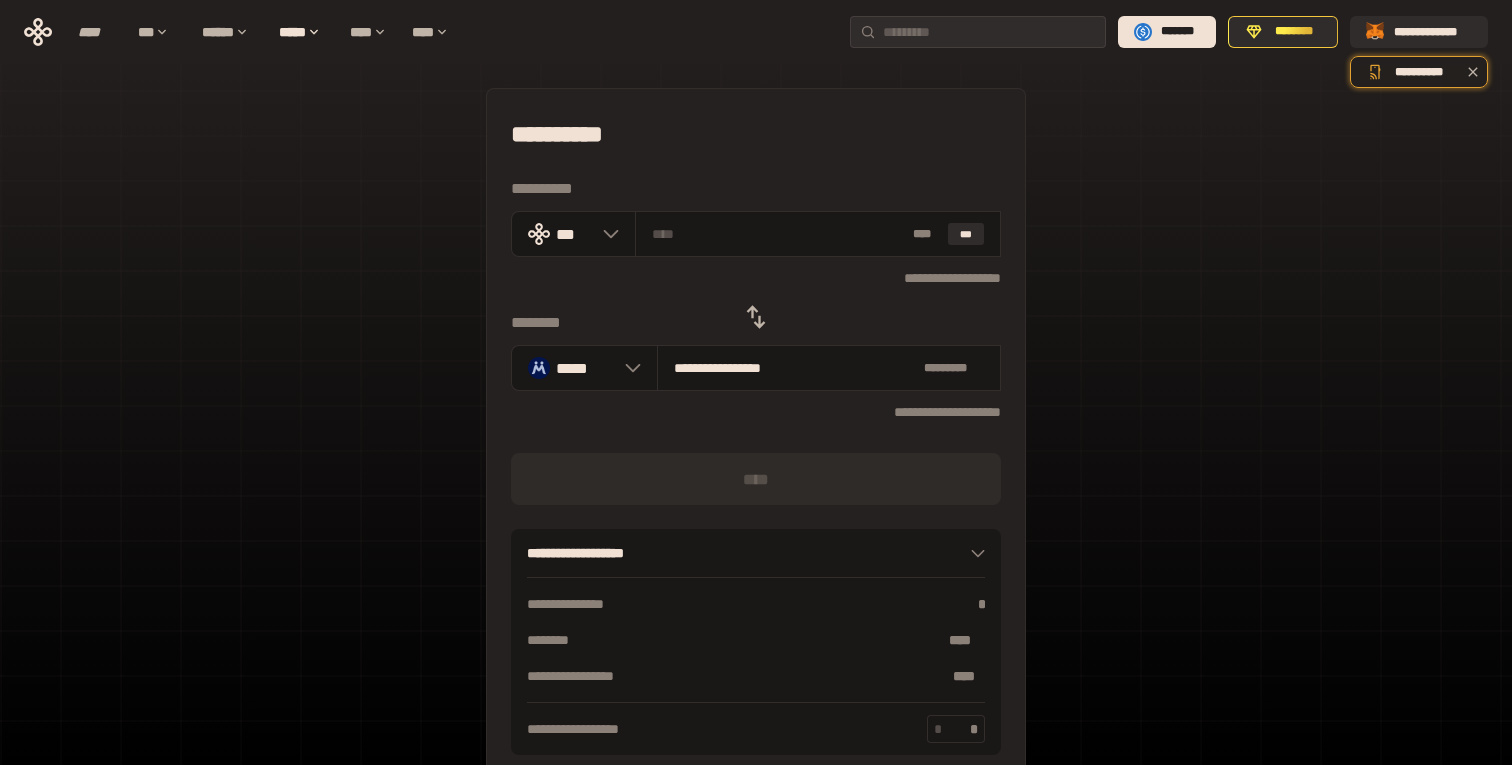 click 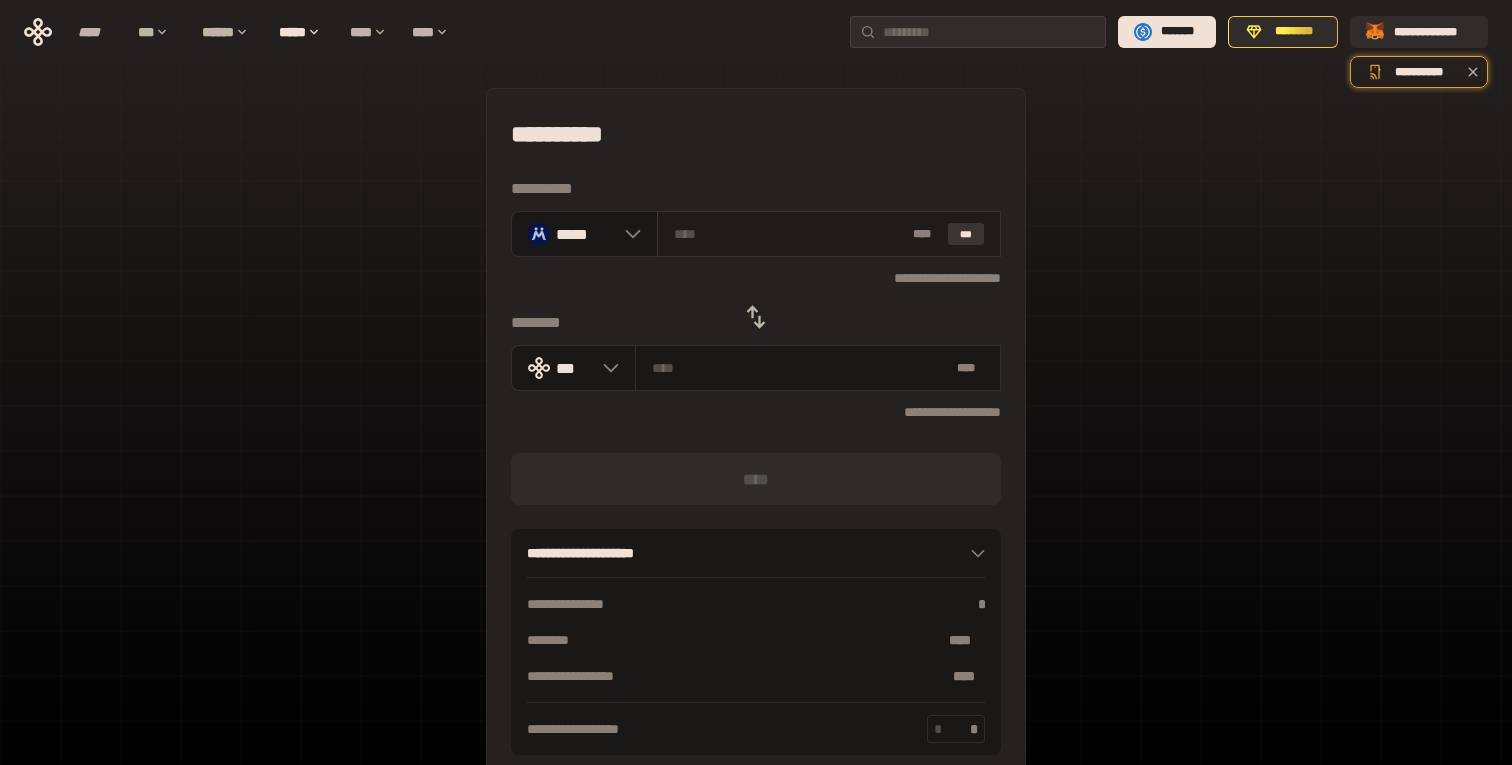 click on "***" at bounding box center (966, 234) 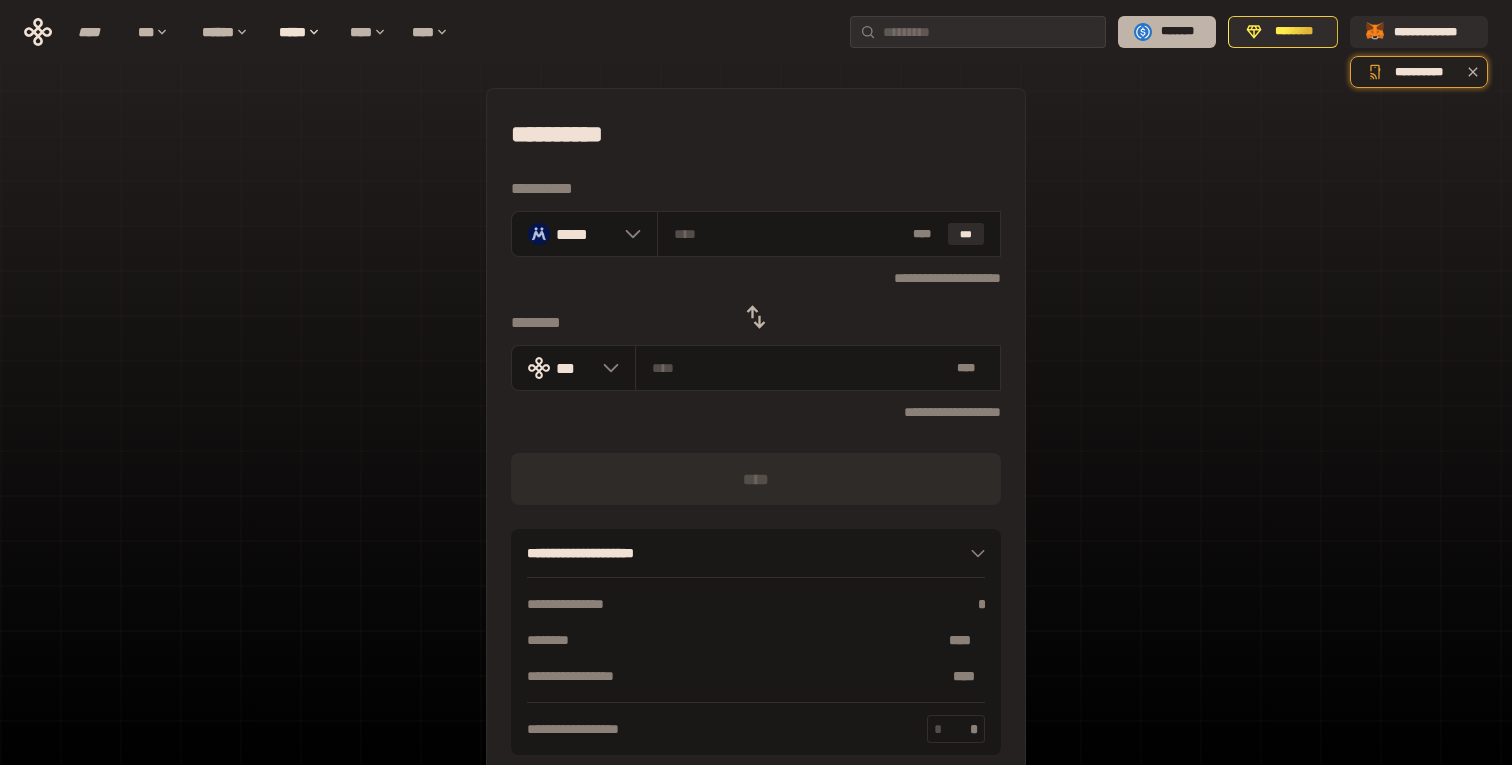 click on "*******" at bounding box center [1167, 32] 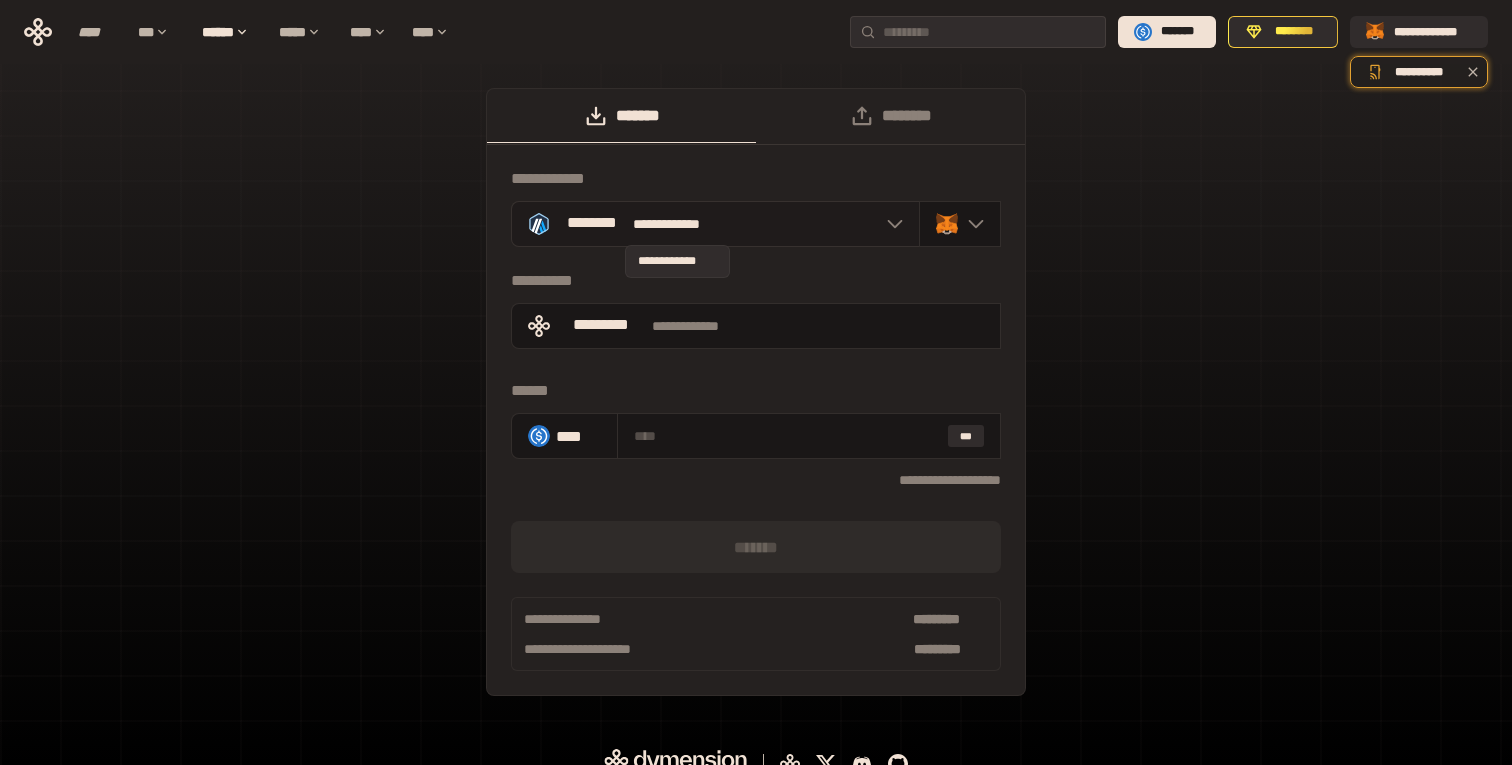 click on "**********" at bounding box center [677, 224] 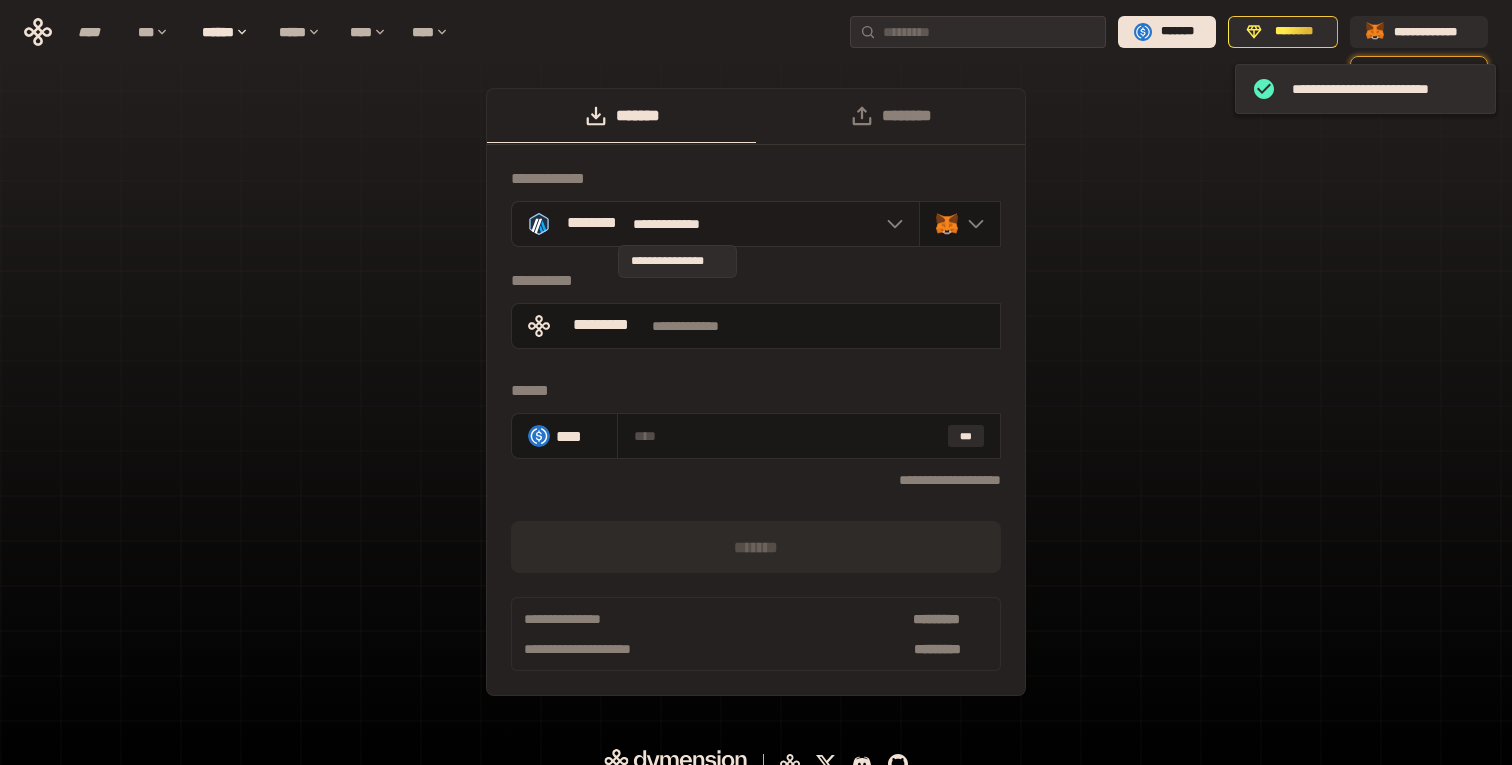 click on "**********" at bounding box center [677, 224] 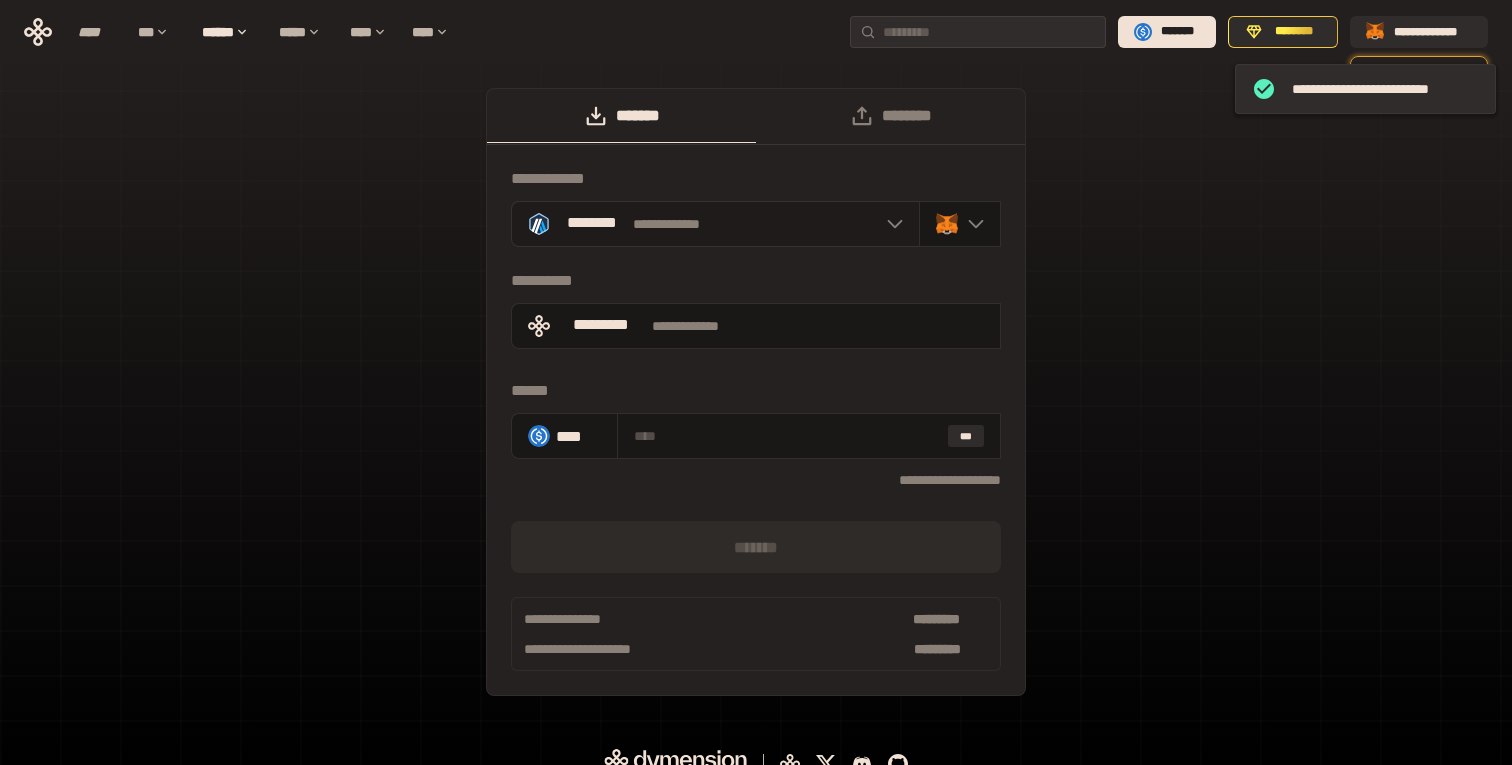 click on "********" at bounding box center (591, 224) 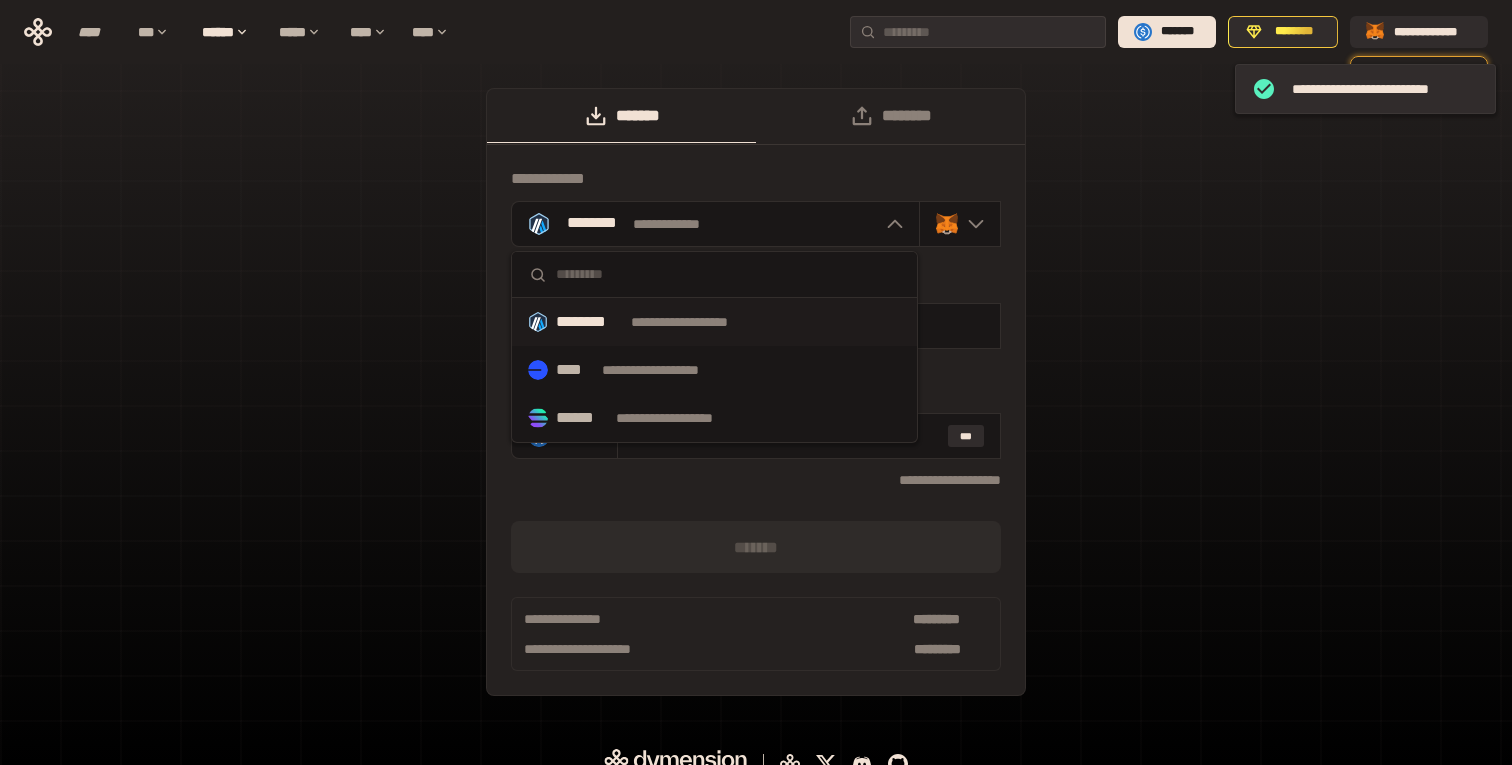 click at bounding box center (728, 274) 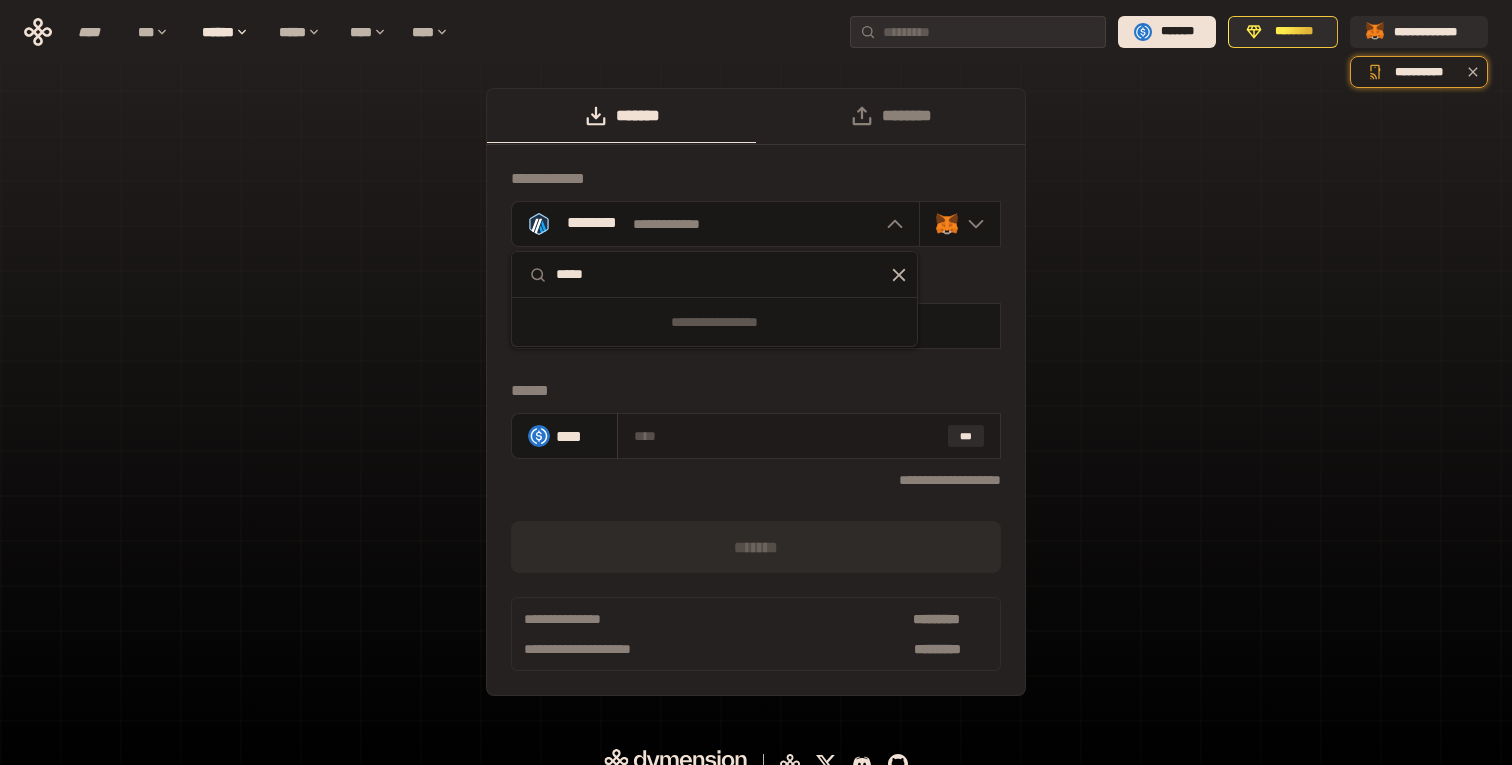 type on "*****" 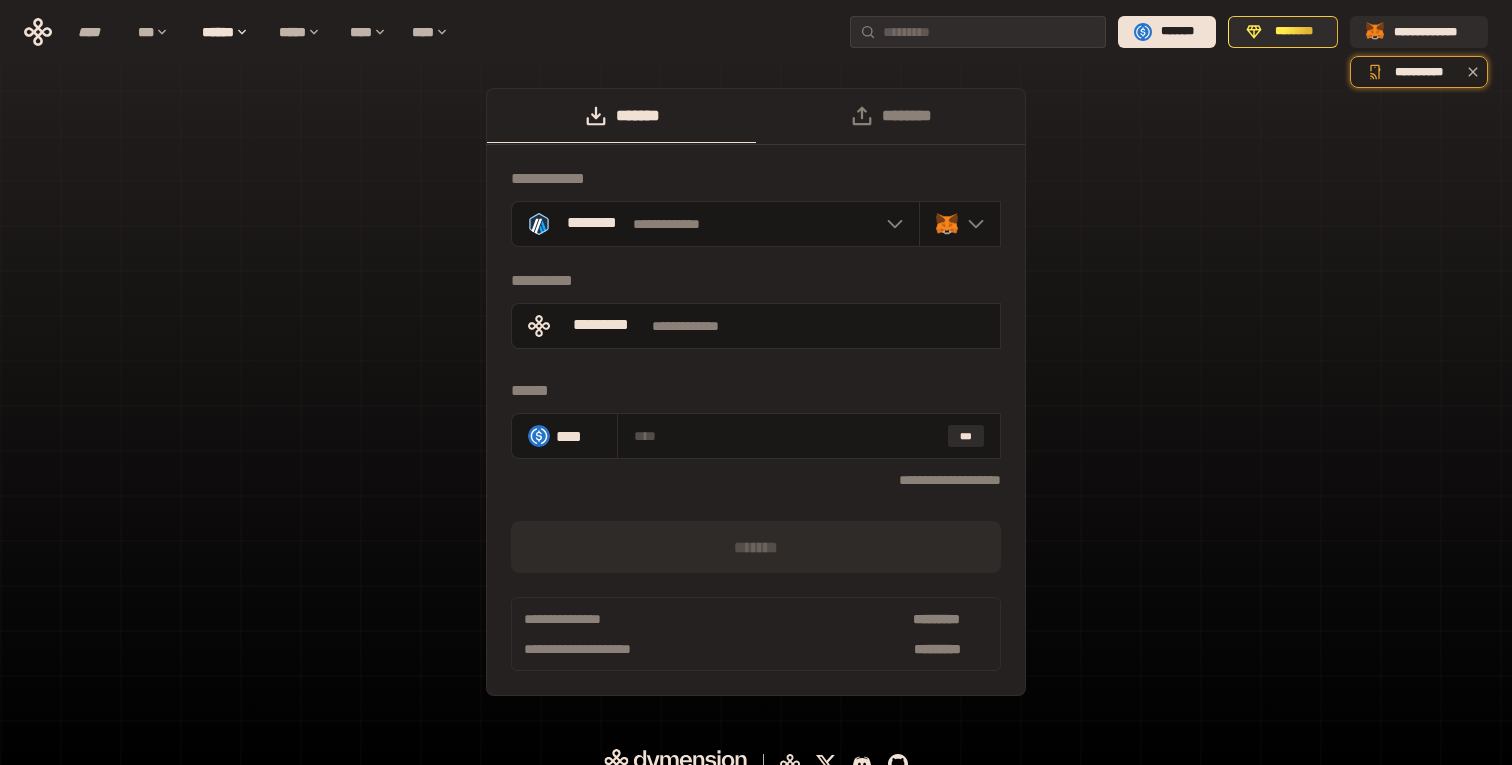 scroll, scrollTop: 23, scrollLeft: 0, axis: vertical 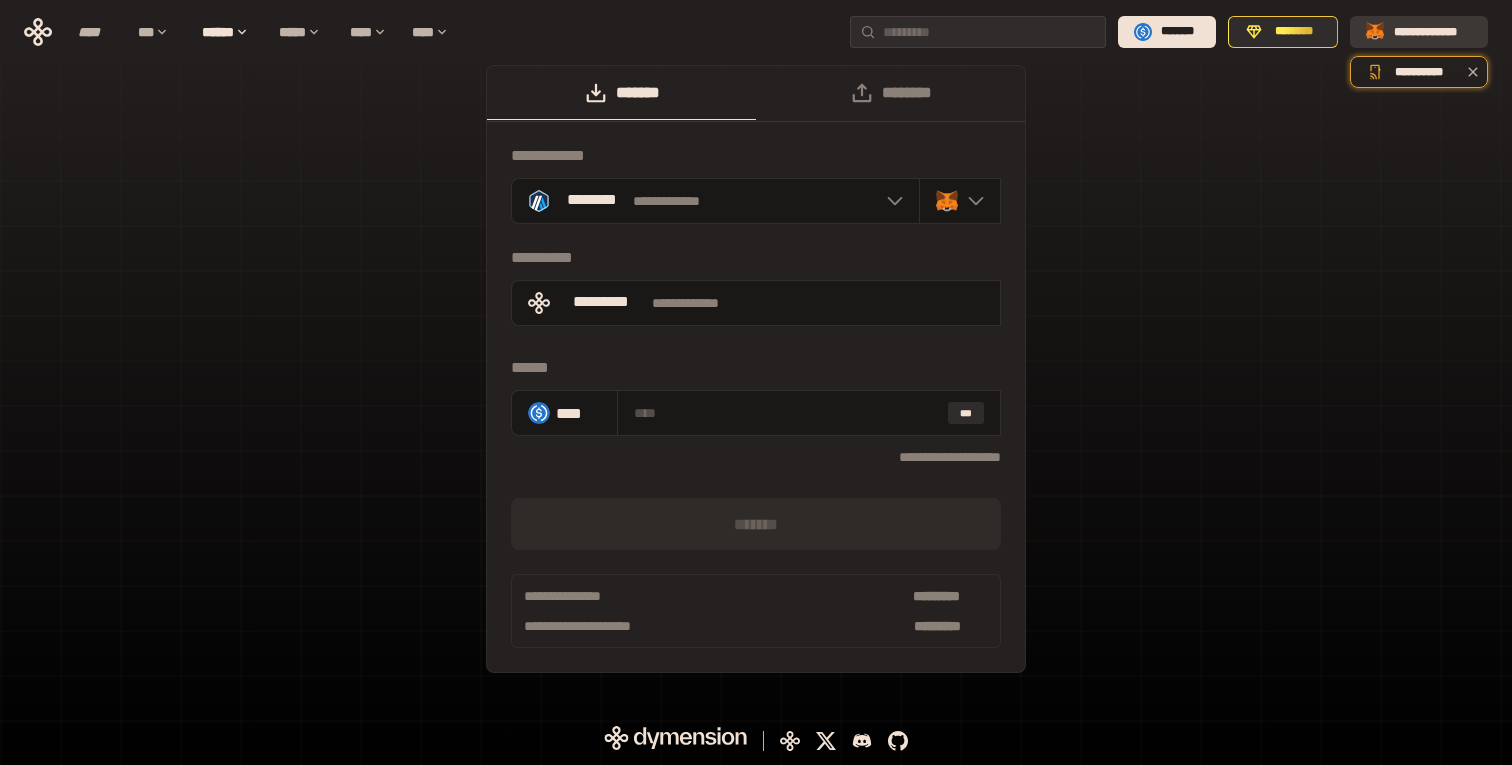 click on "**********" at bounding box center (1433, 32) 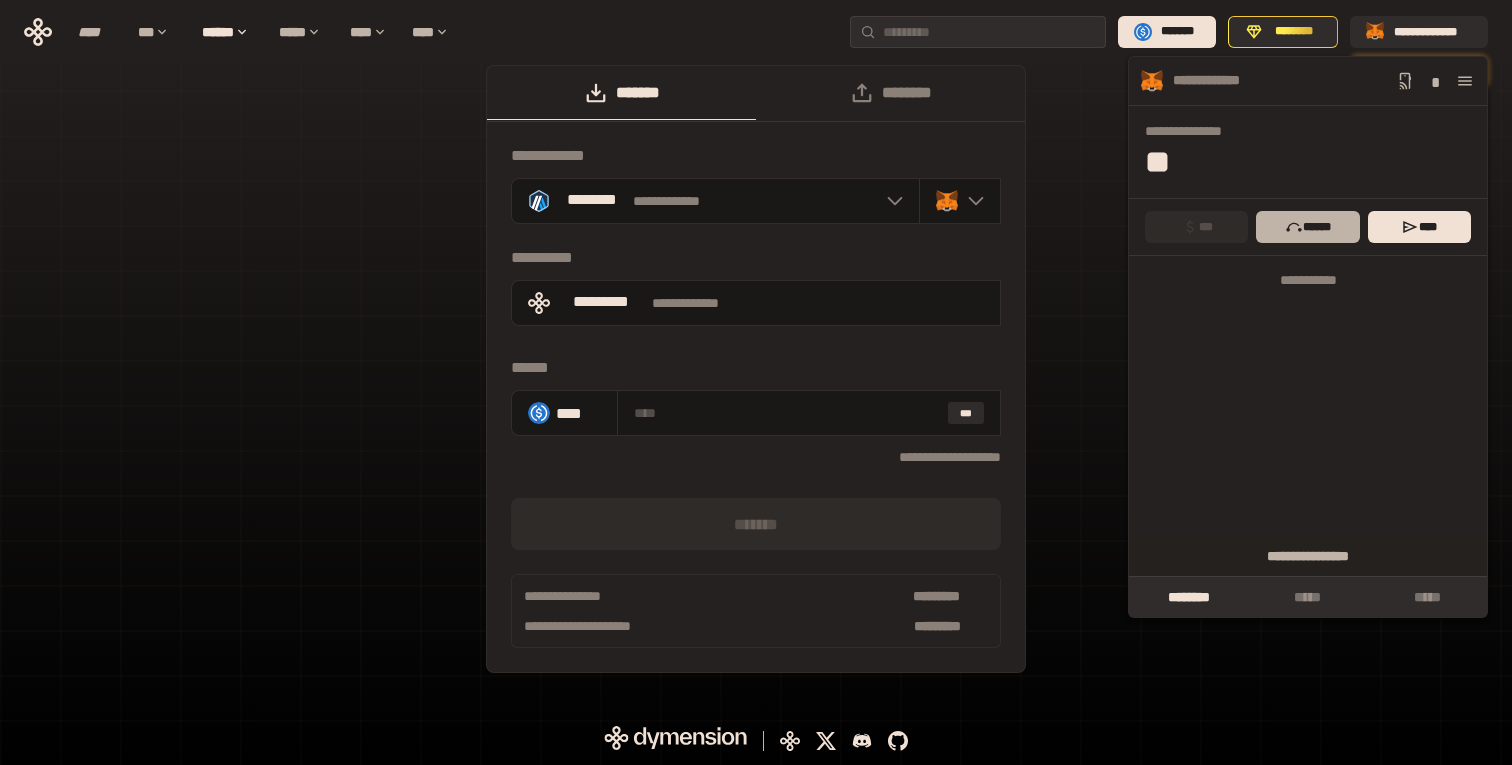 click 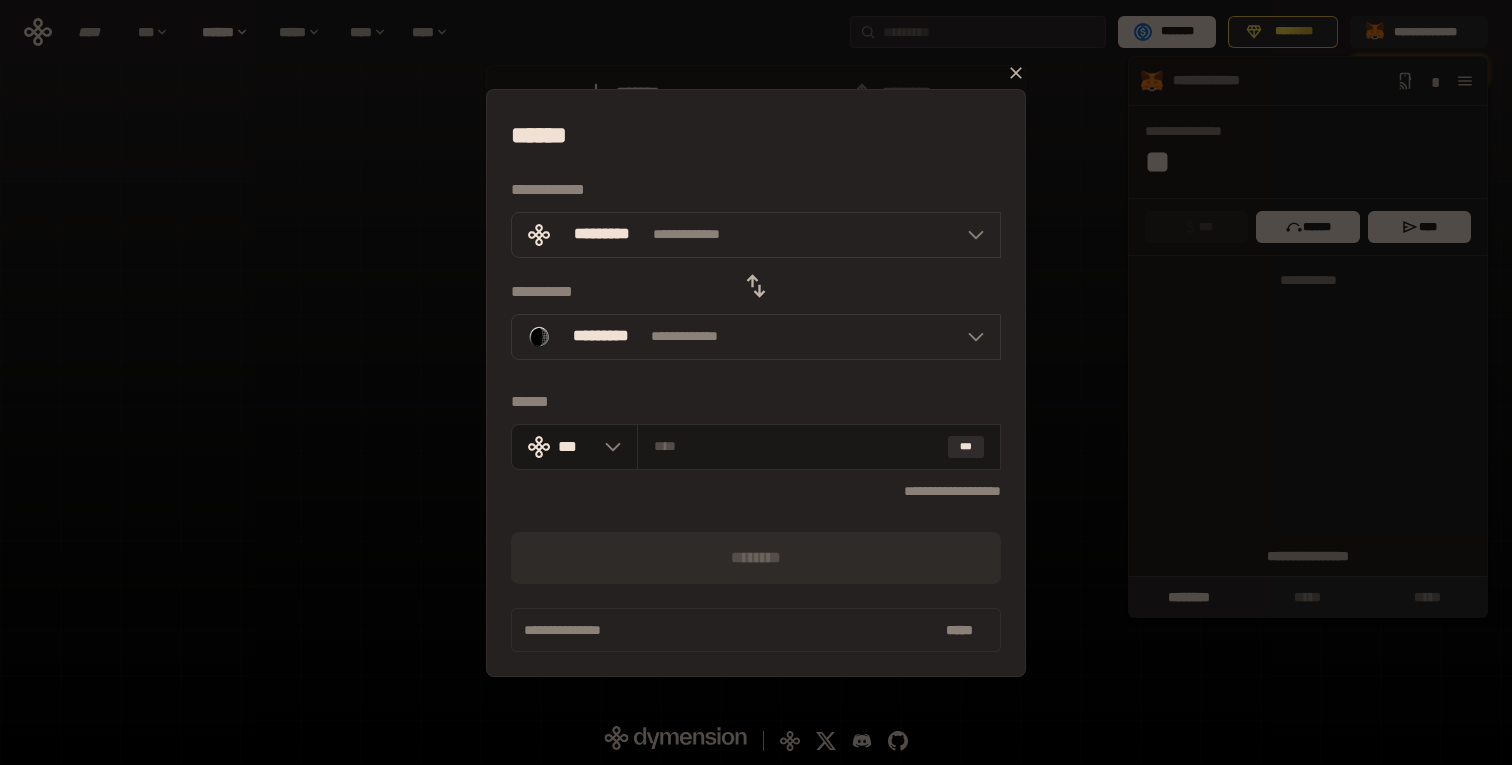 click 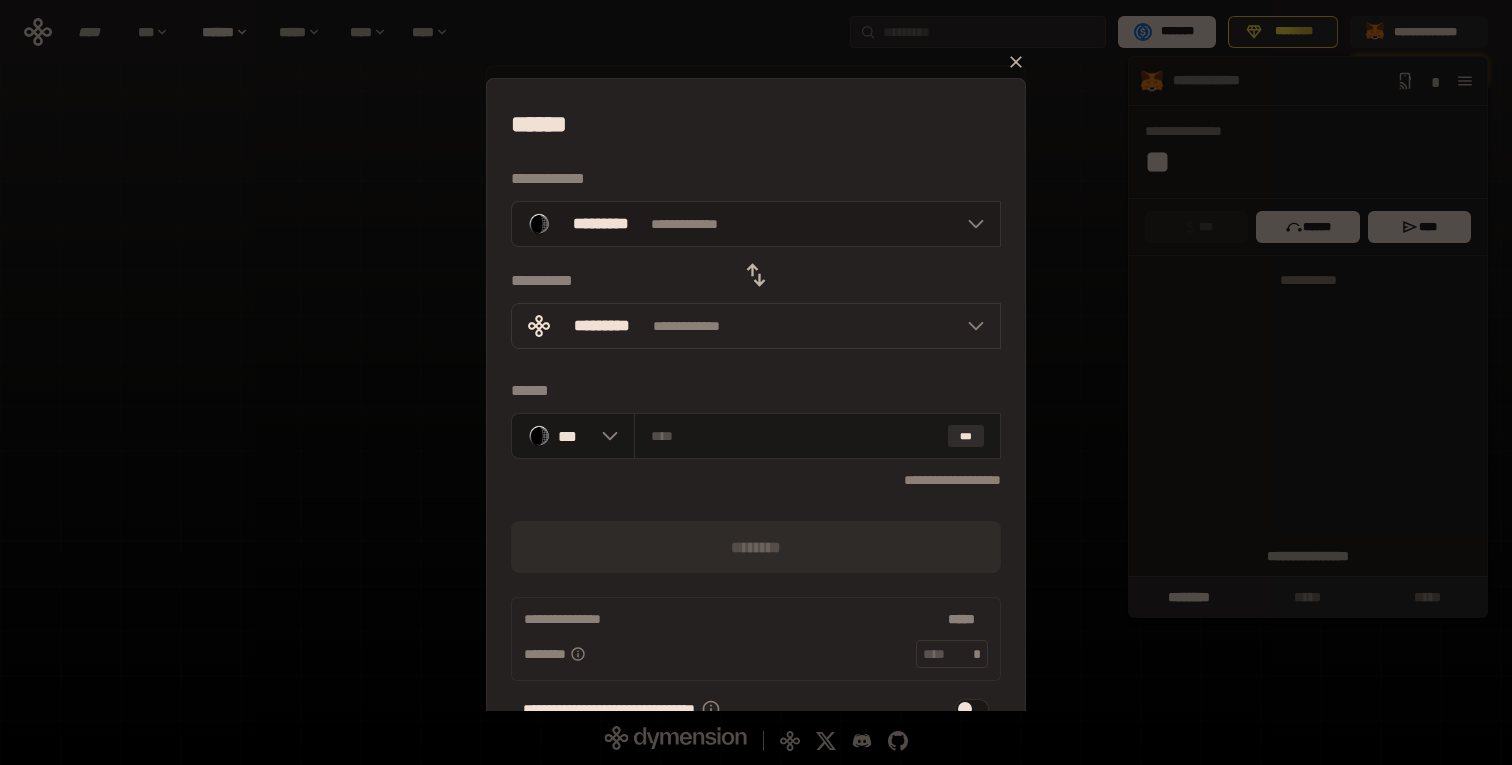 click on "*********" at bounding box center (600, 225) 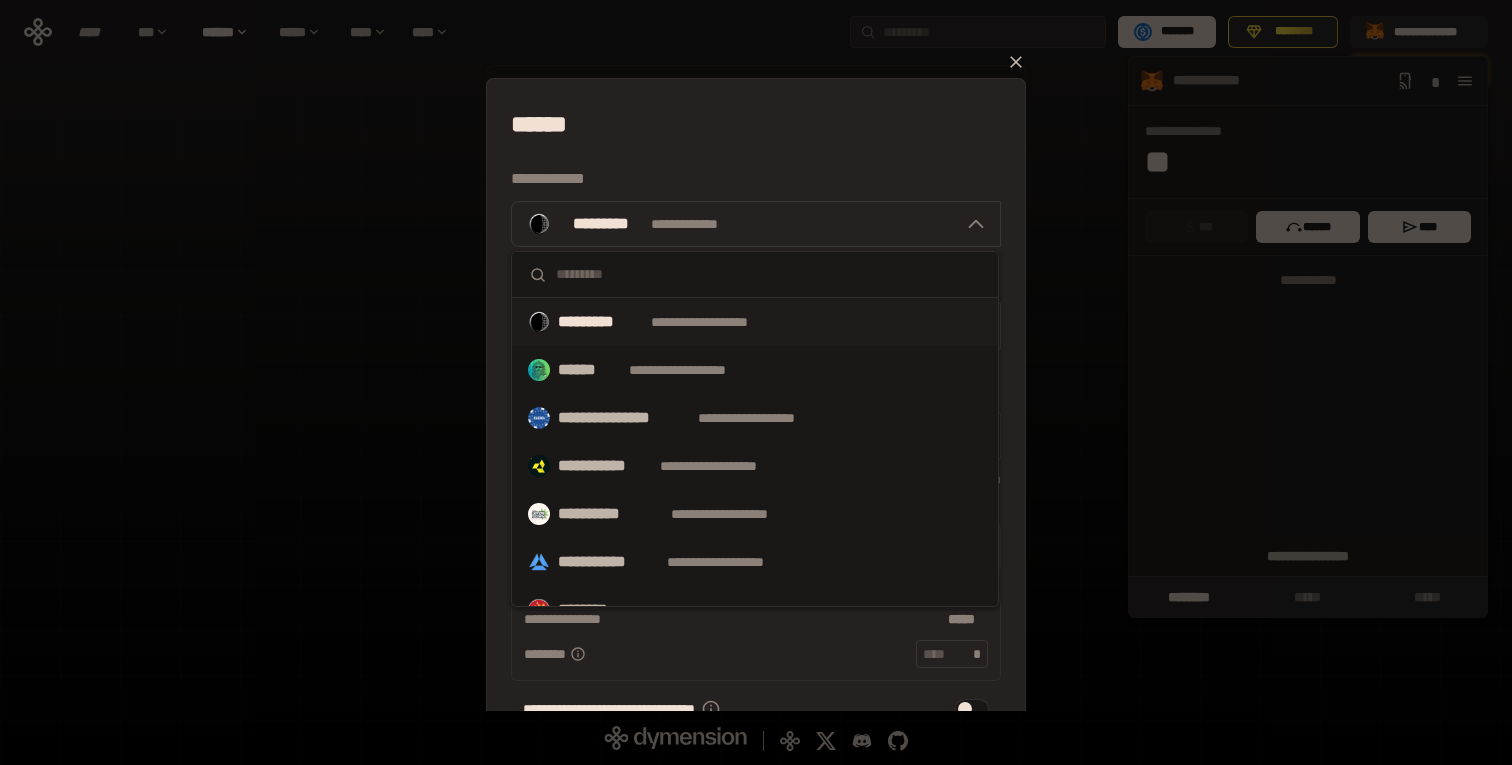 click at bounding box center (769, 274) 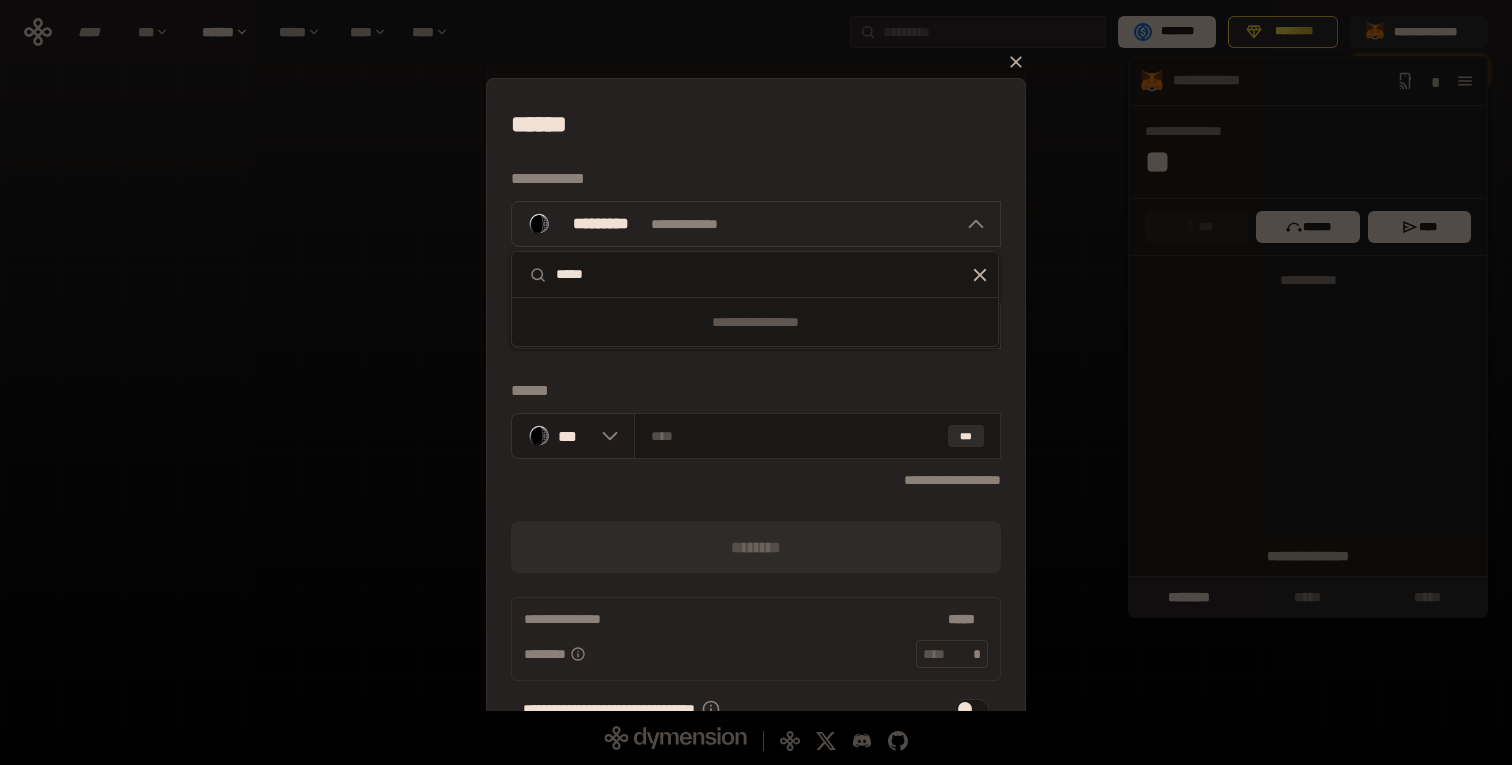 type on "*****" 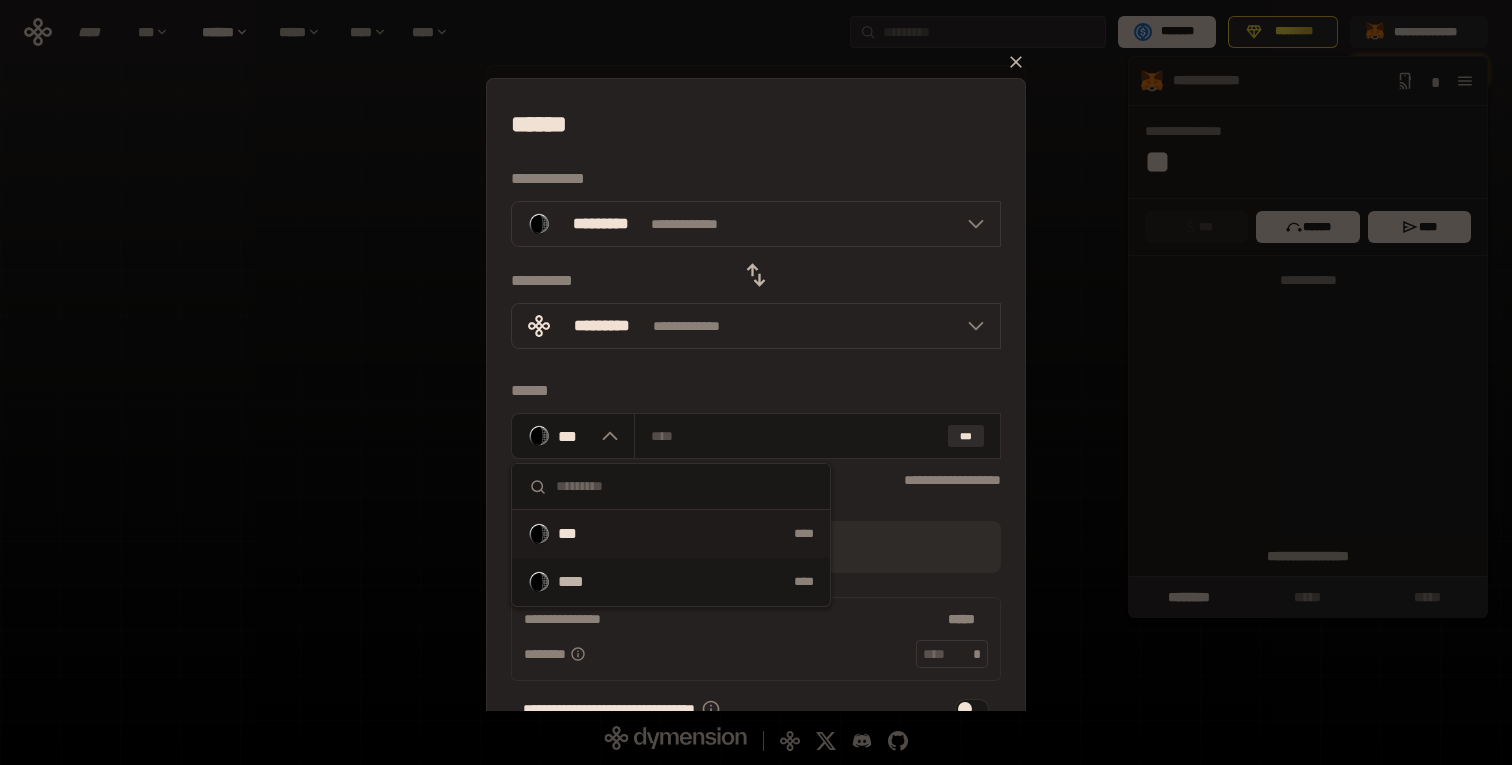 click on "[FIRST] [LAST] [ADDRESS] [CITY] [STATE] [POSTAL_CODE] [COUNTRY] [PHONE] [EMAIL] [CREDIT_CARD] [EXPIRY_DATE] [CVV] [CARD_TYPE] [CARDHOLDER_NAME] [BILLING_ADDRESS] [BILLING_CITY] [BILLING_STATE] [BILLING_POSTAL_CODE] [BILLING_COUNTRY] [PHONE_NUMBER] [EMAIL_ADDRESS] [DATE_OF_BIRTH] [SOCIAL_SECURITY_NUMBER] [PASSPORT_NUMBER] [DRIVER_LICENSE_NUMBER] [ACCOUNT_NUMBER]" at bounding box center (756, 414) 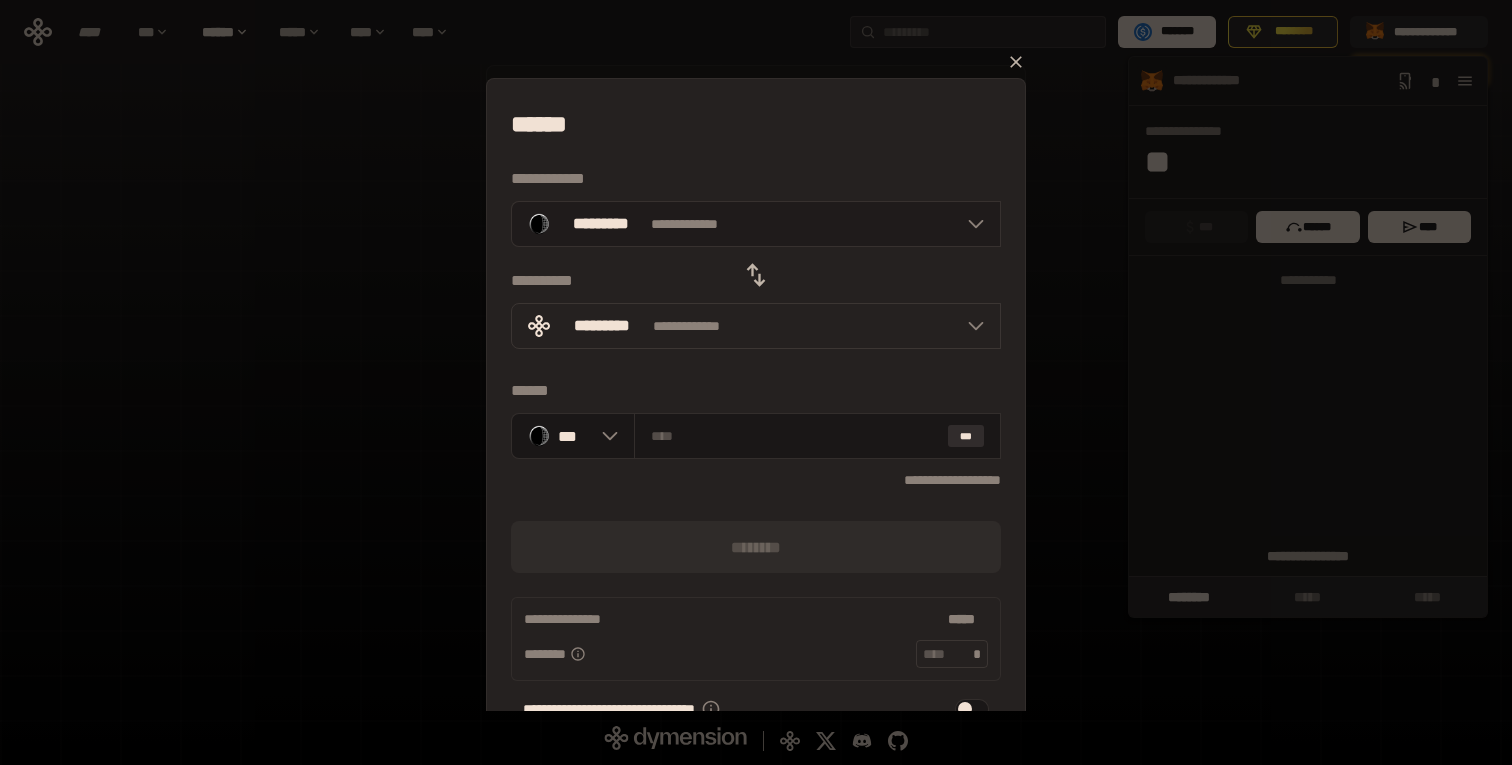 click on "**********" at bounding box center [756, 224] 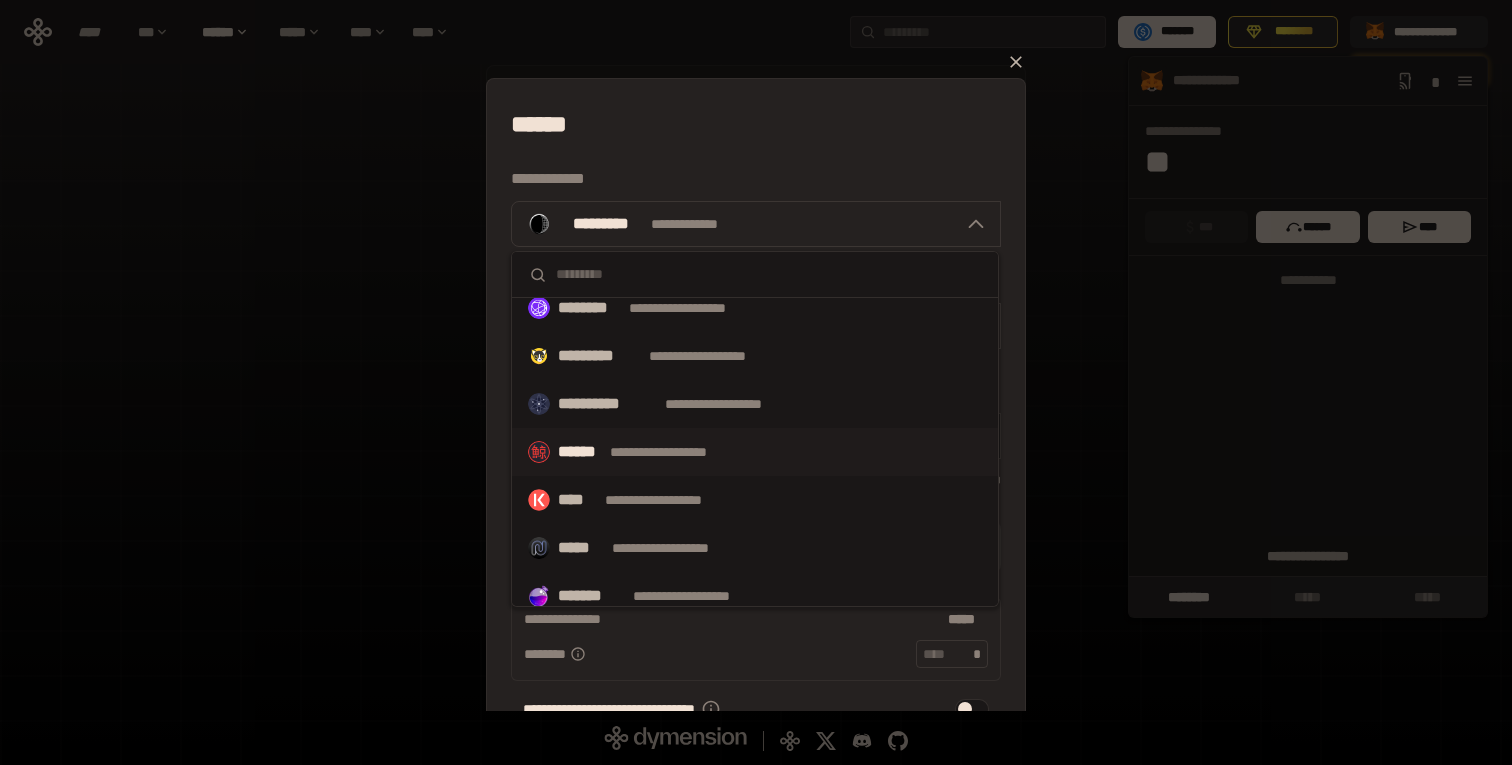 scroll, scrollTop: 652, scrollLeft: 0, axis: vertical 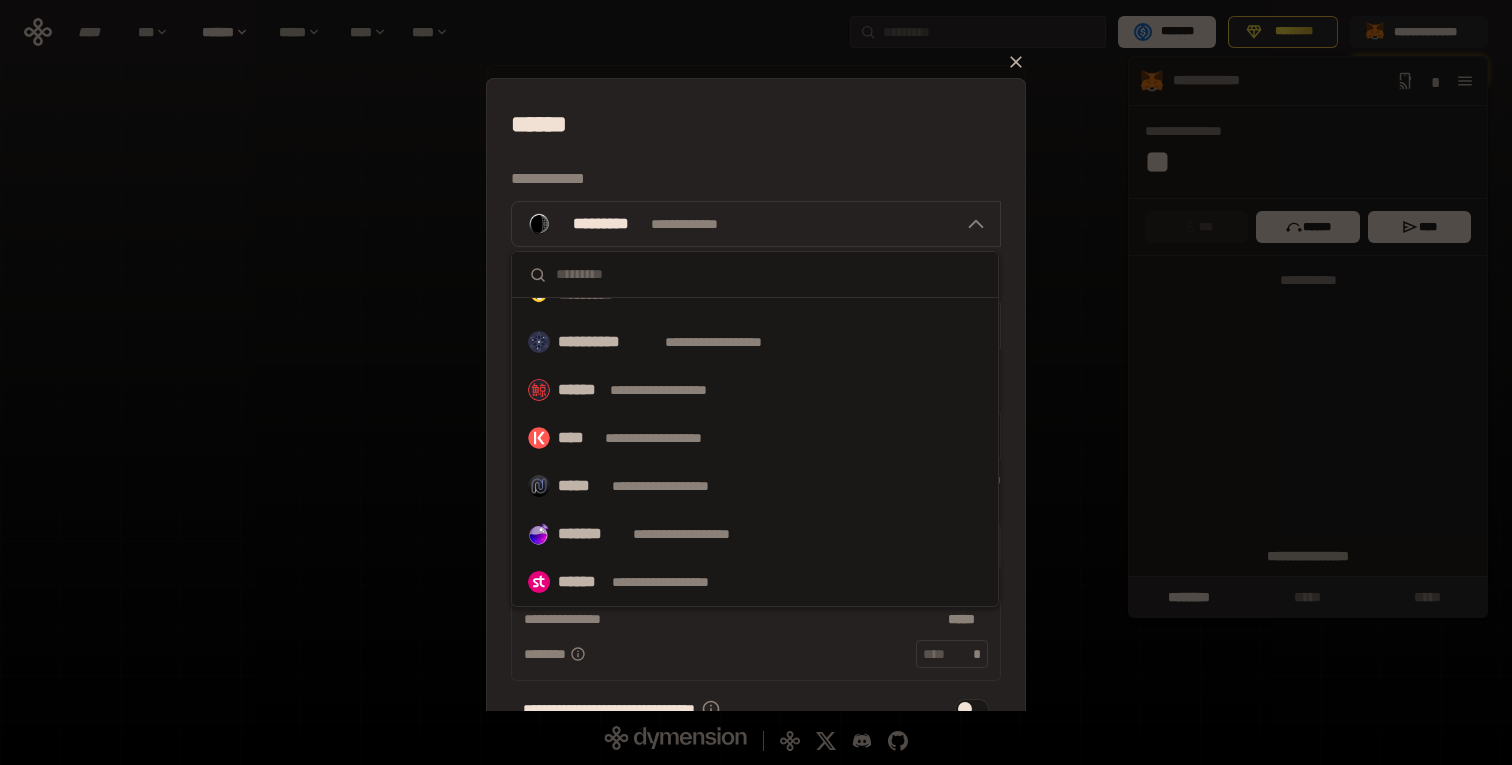 click on "[FIRST] [LAST] [ADDRESS] [CITY] [STATE] [POSTAL_CODE] [COUNTRY] [PHONE] [EMAIL] [CREDIT_CARD] [EXPIRY_DATE] [CVV] [CARD_TYPE] [CARDHOLDER_NAME] [BILLING_ADDRESS] [BILLING_CITY] [BILLING_STATE] [BILLING_POSTAL_CODE] [BILLING_COUNTRY] [PHONE_NUMBER] [EMAIL_ADDRESS] [DATE_OF_BIRTH] [SOCIAL_SECURITY_NUMBER] [PASSPORT_NUMBER] [DRIVER_LICENSE_NUMBER] [ACCOUNT_NUMBER]" at bounding box center (756, 414) 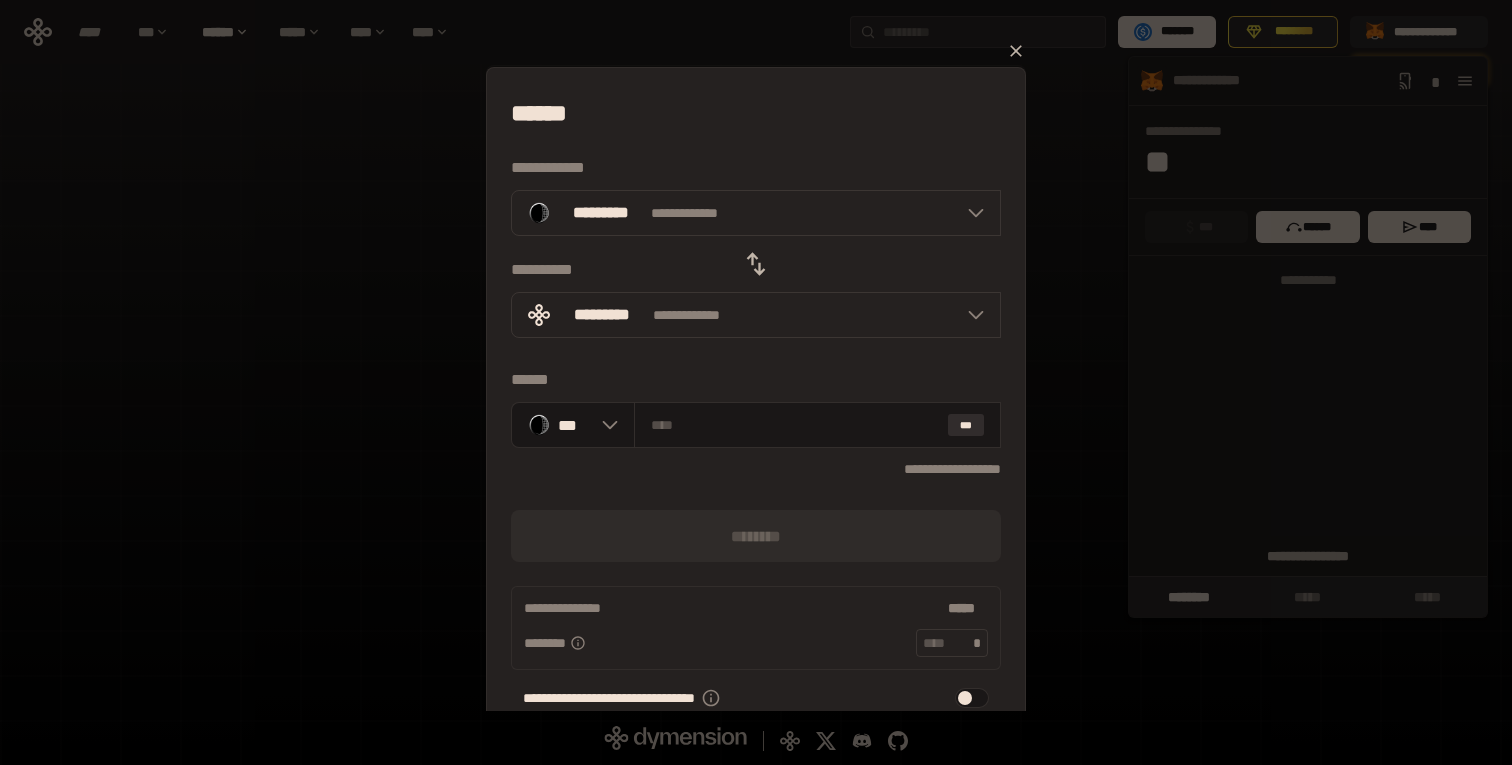scroll, scrollTop: 0, scrollLeft: 0, axis: both 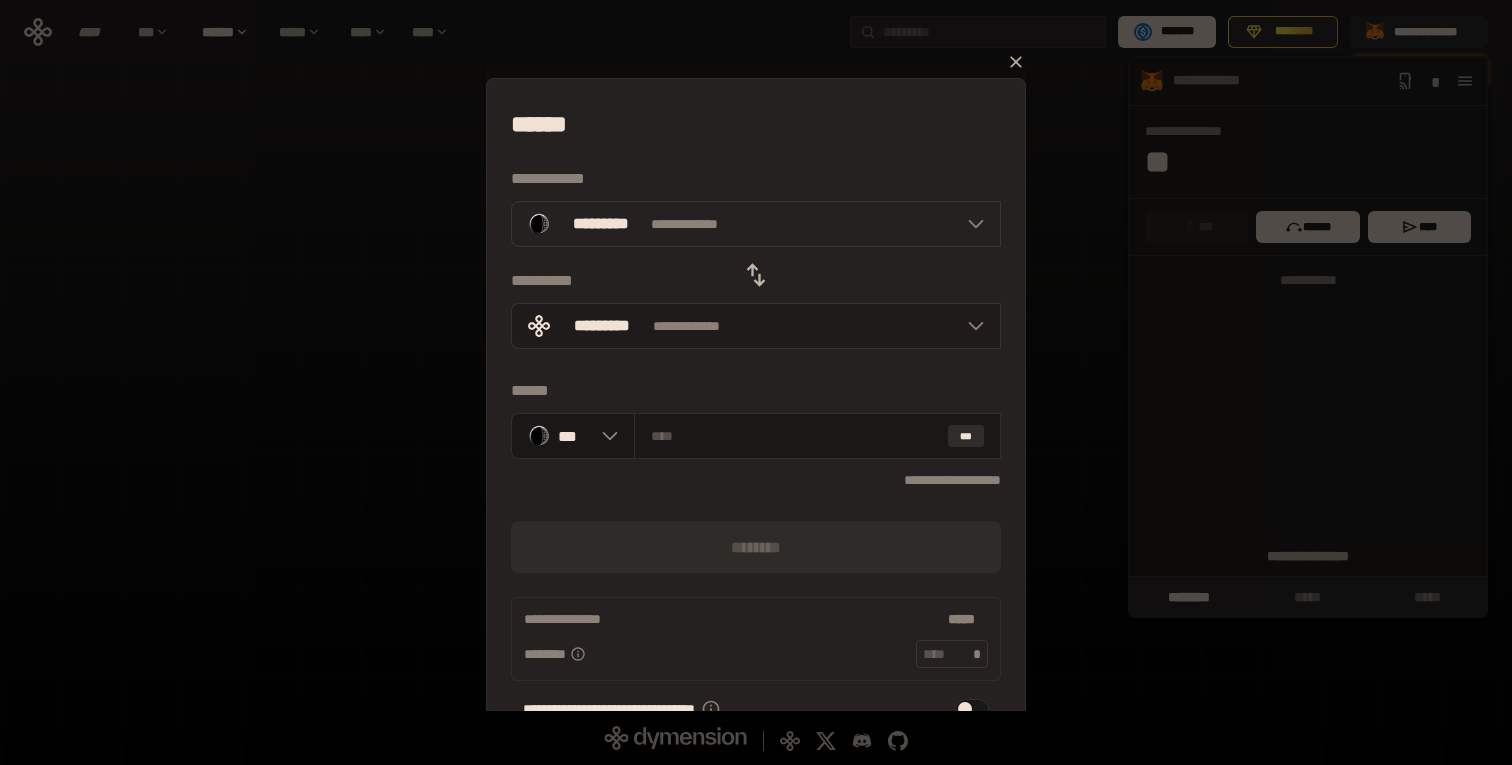 click on "*********" at bounding box center (601, 327) 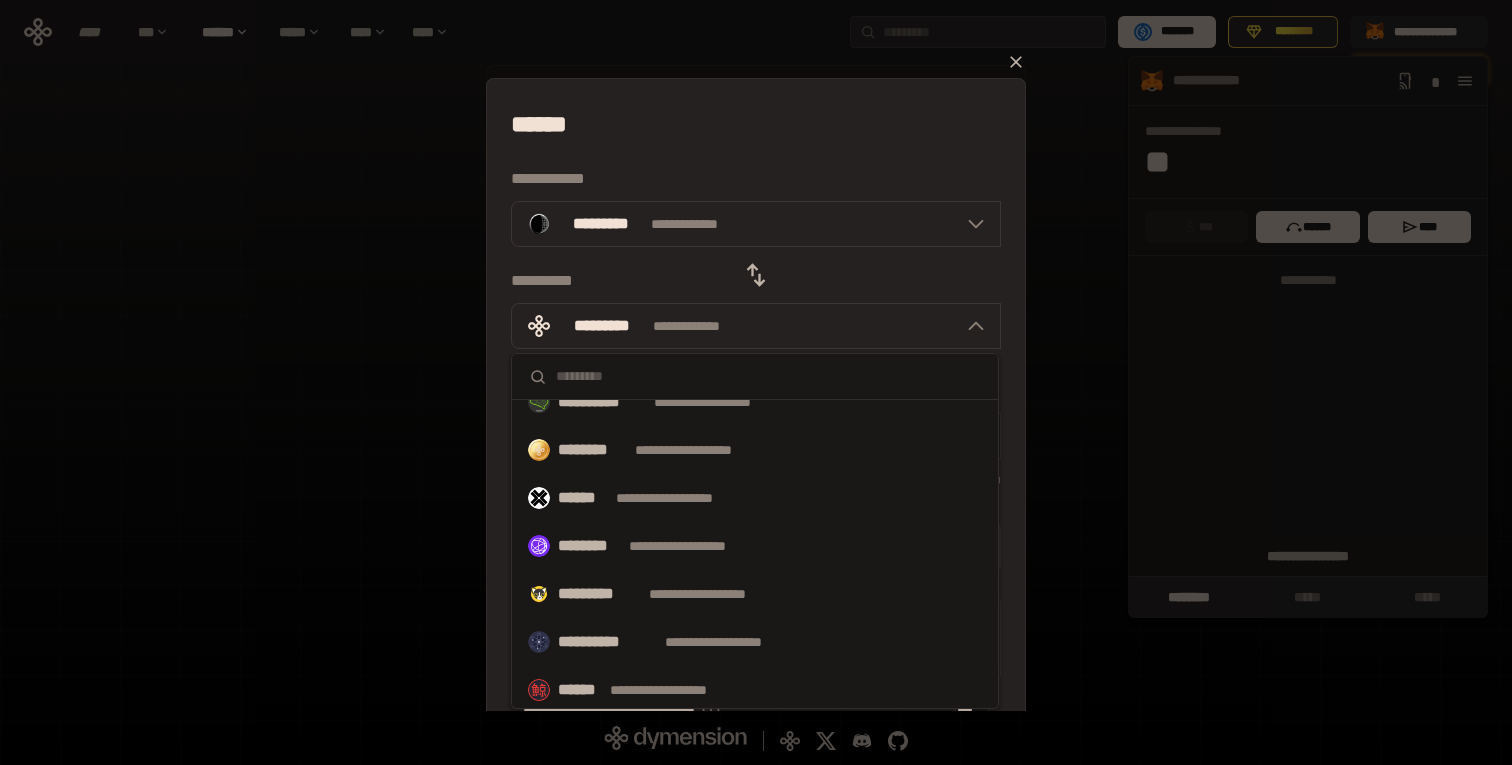 scroll, scrollTop: 484, scrollLeft: 0, axis: vertical 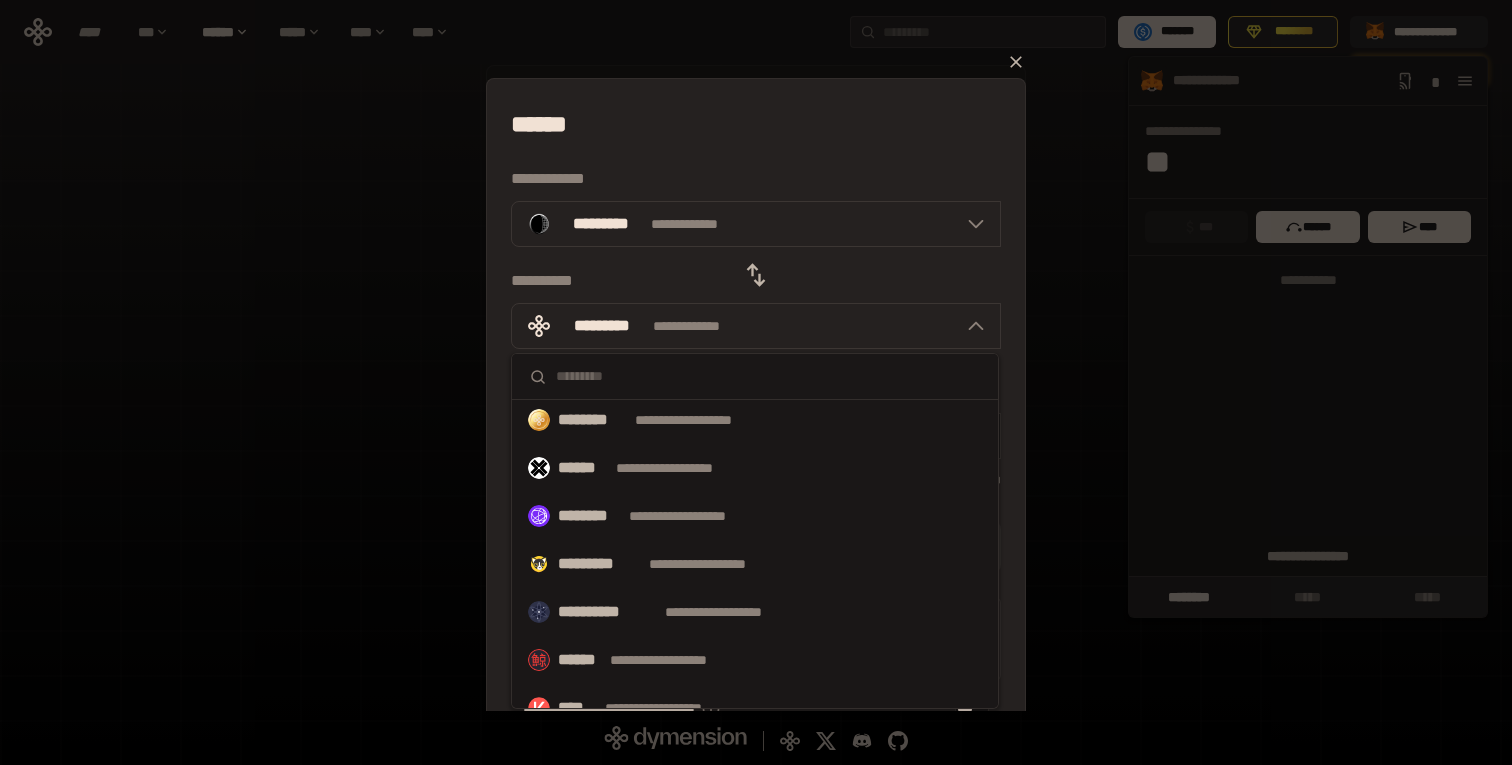 click at bounding box center [769, 376] 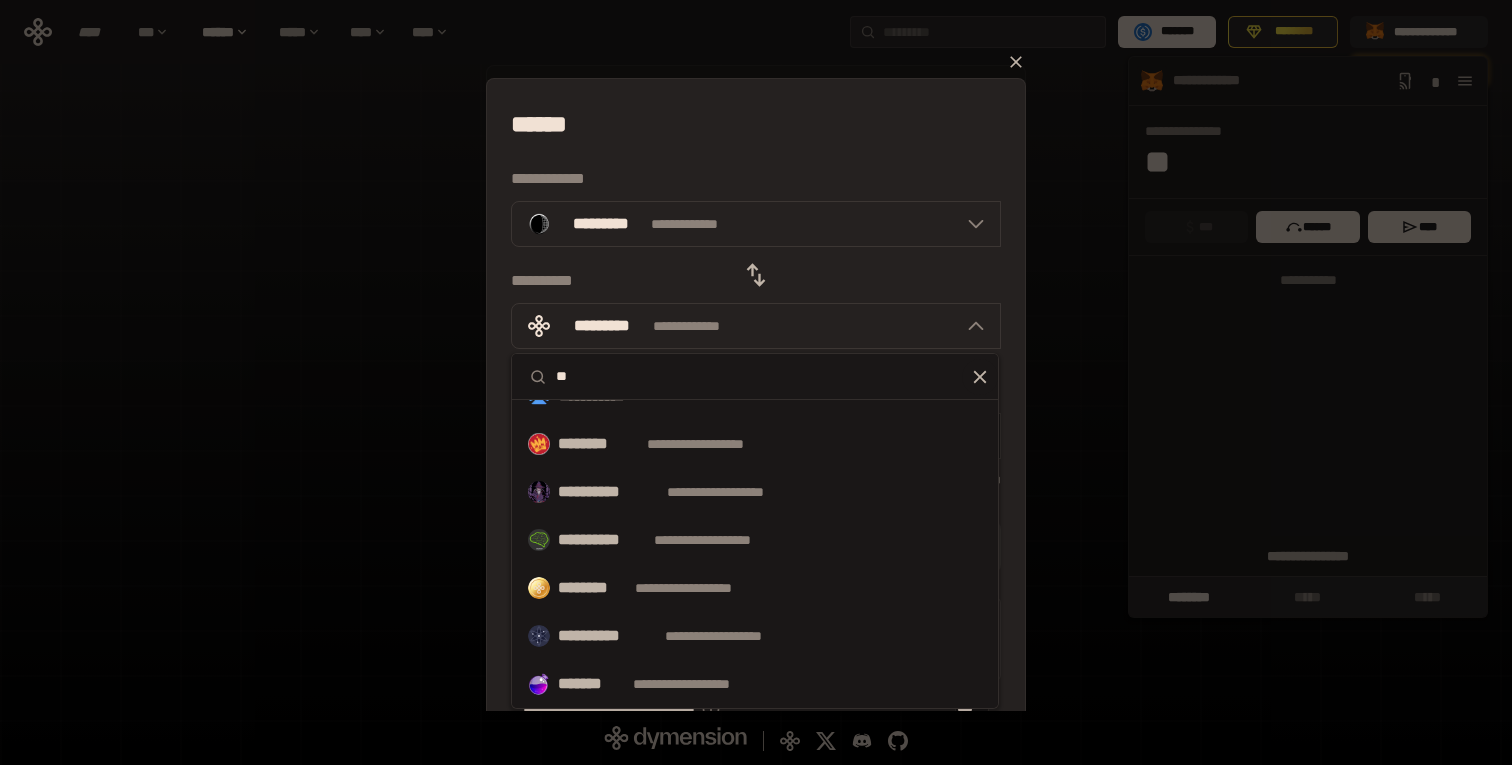 scroll, scrollTop: 0, scrollLeft: 0, axis: both 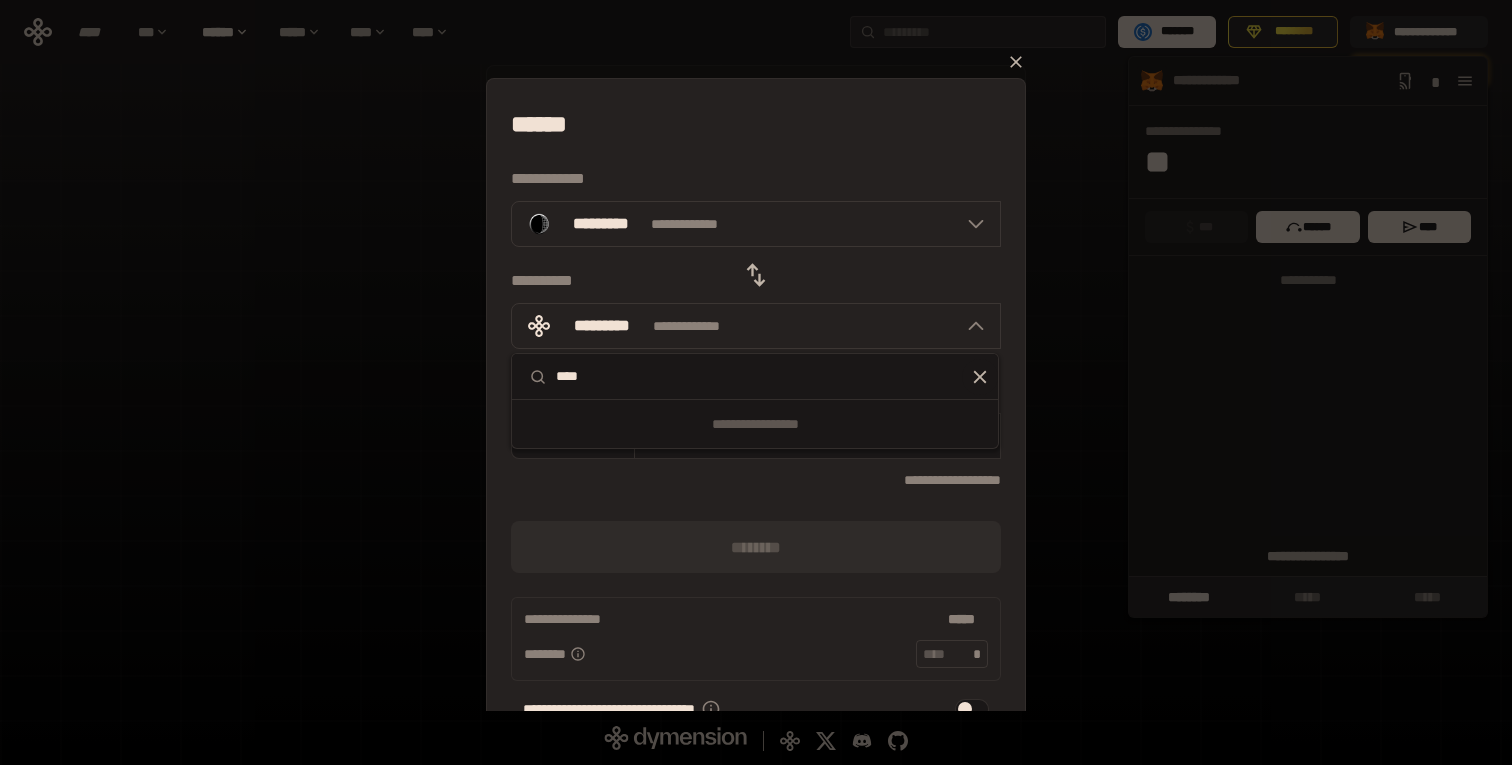 type on "*****" 